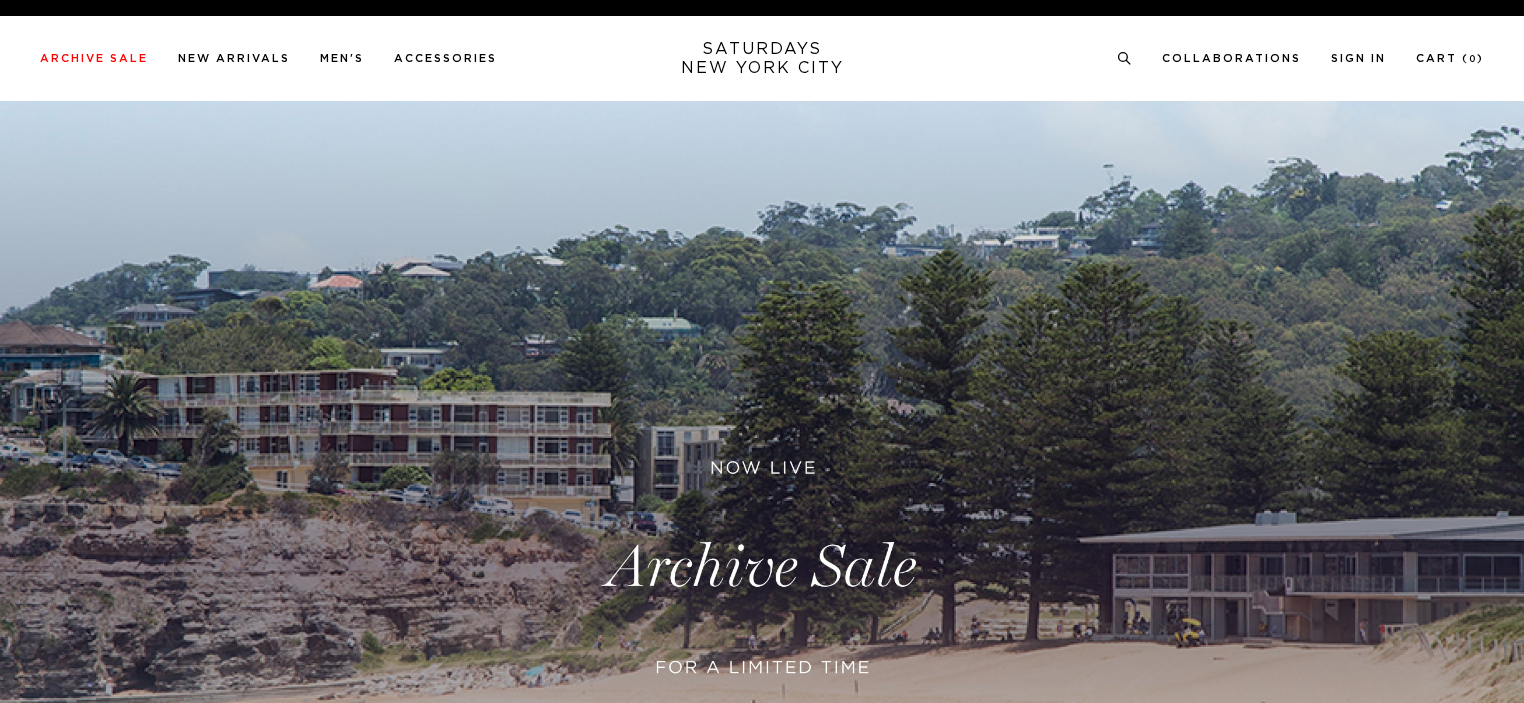 scroll, scrollTop: 0, scrollLeft: 0, axis: both 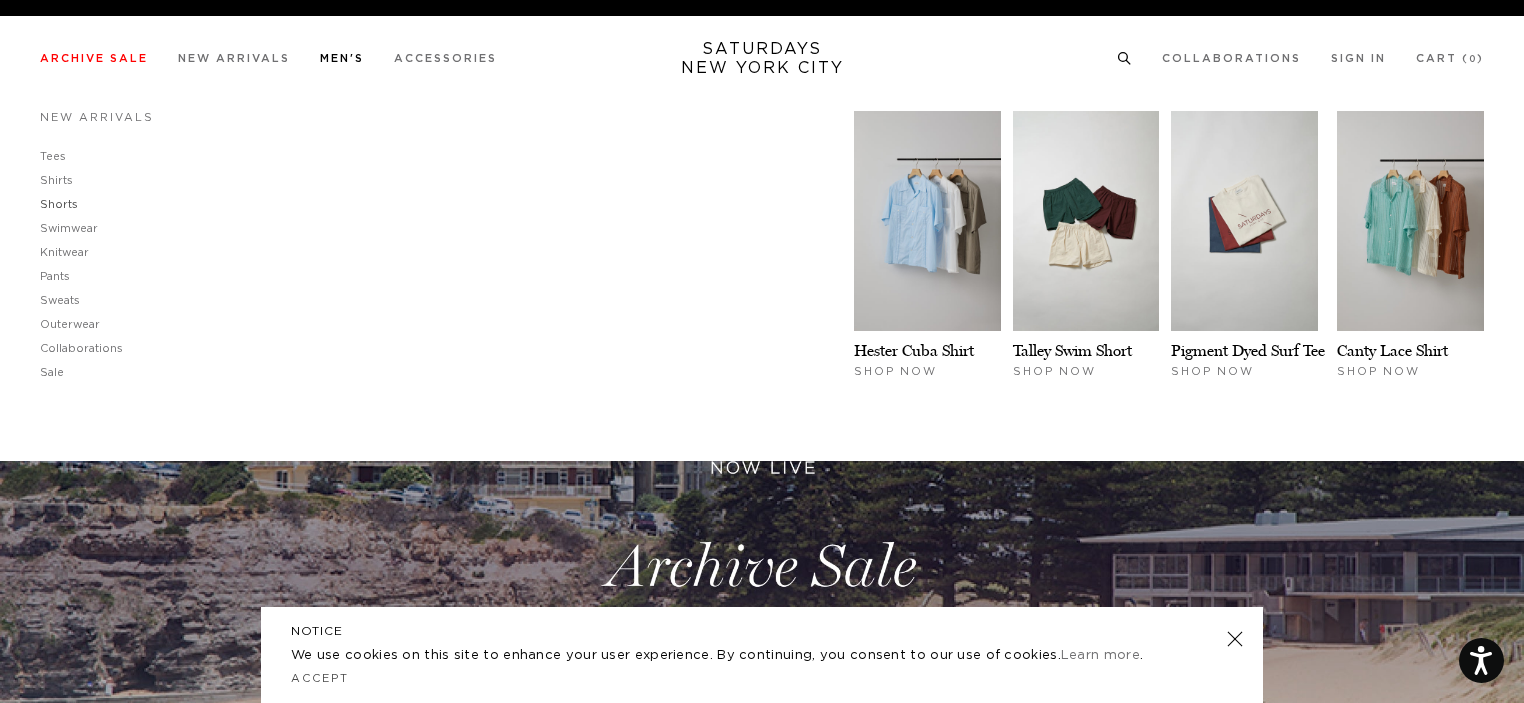 click on "Shorts" at bounding box center (59, 204) 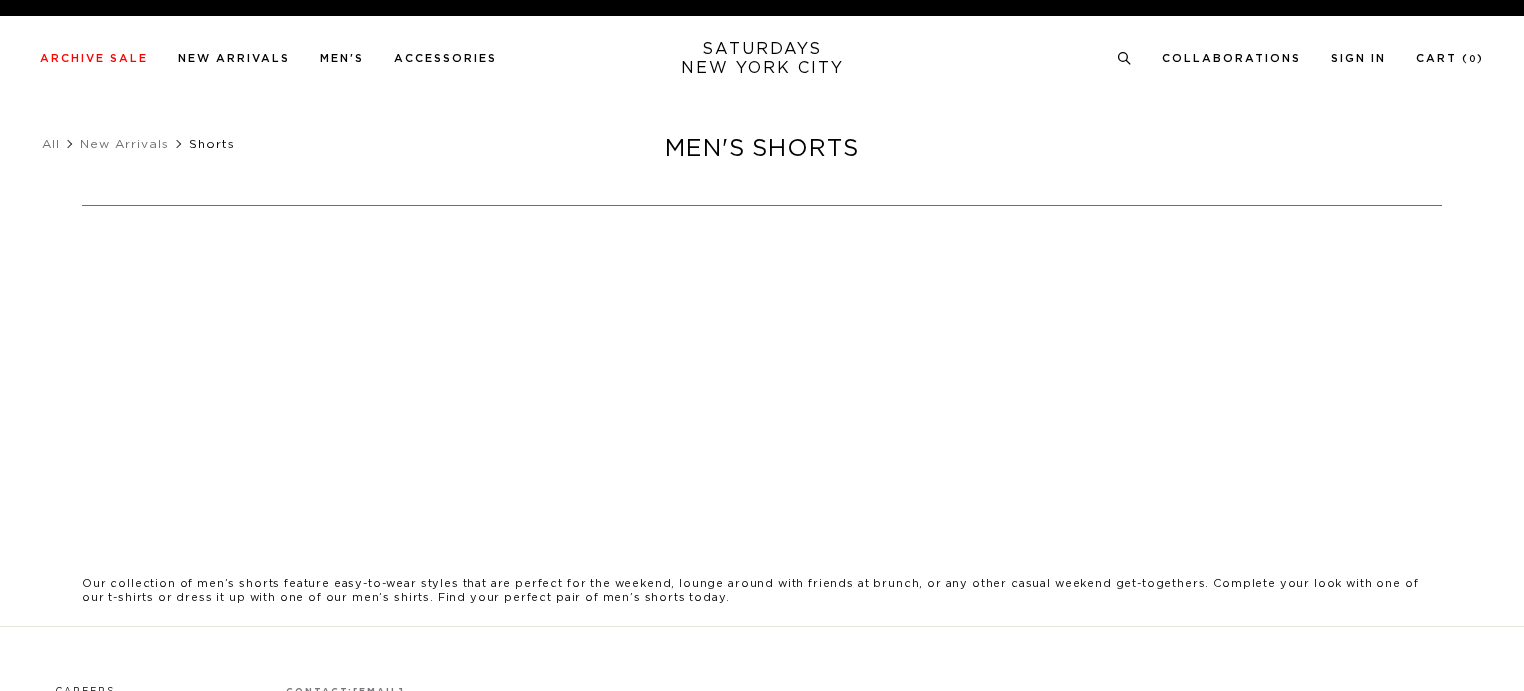 scroll, scrollTop: 0, scrollLeft: 0, axis: both 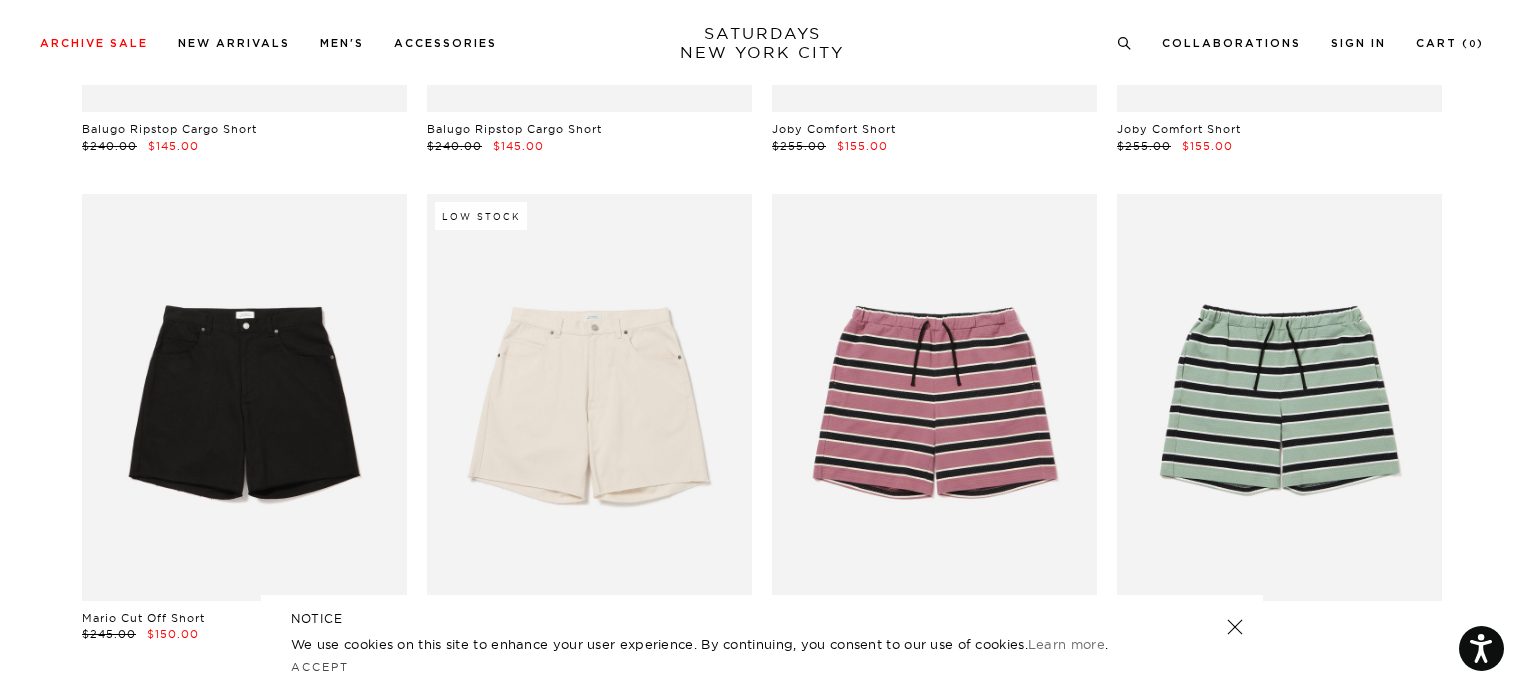 click at bounding box center [1235, 627] 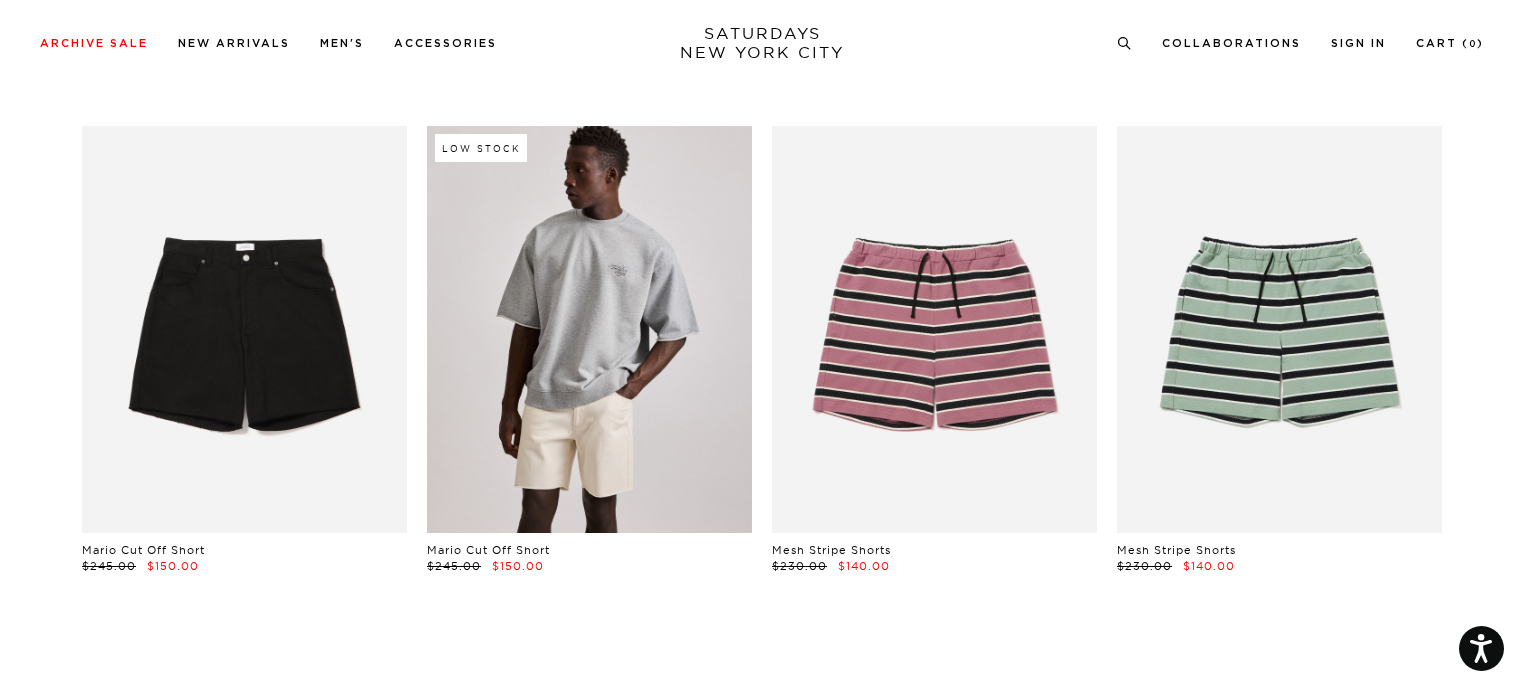 scroll, scrollTop: 600, scrollLeft: 0, axis: vertical 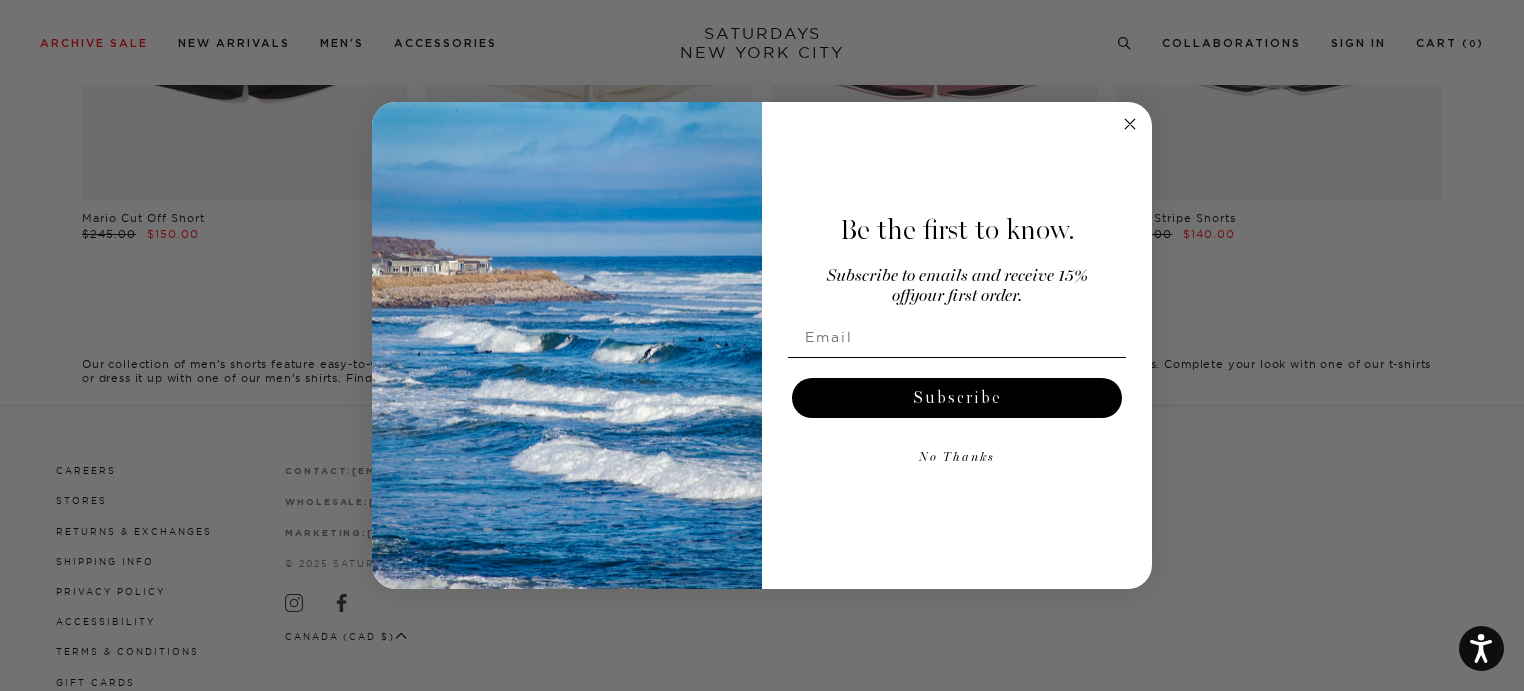 click 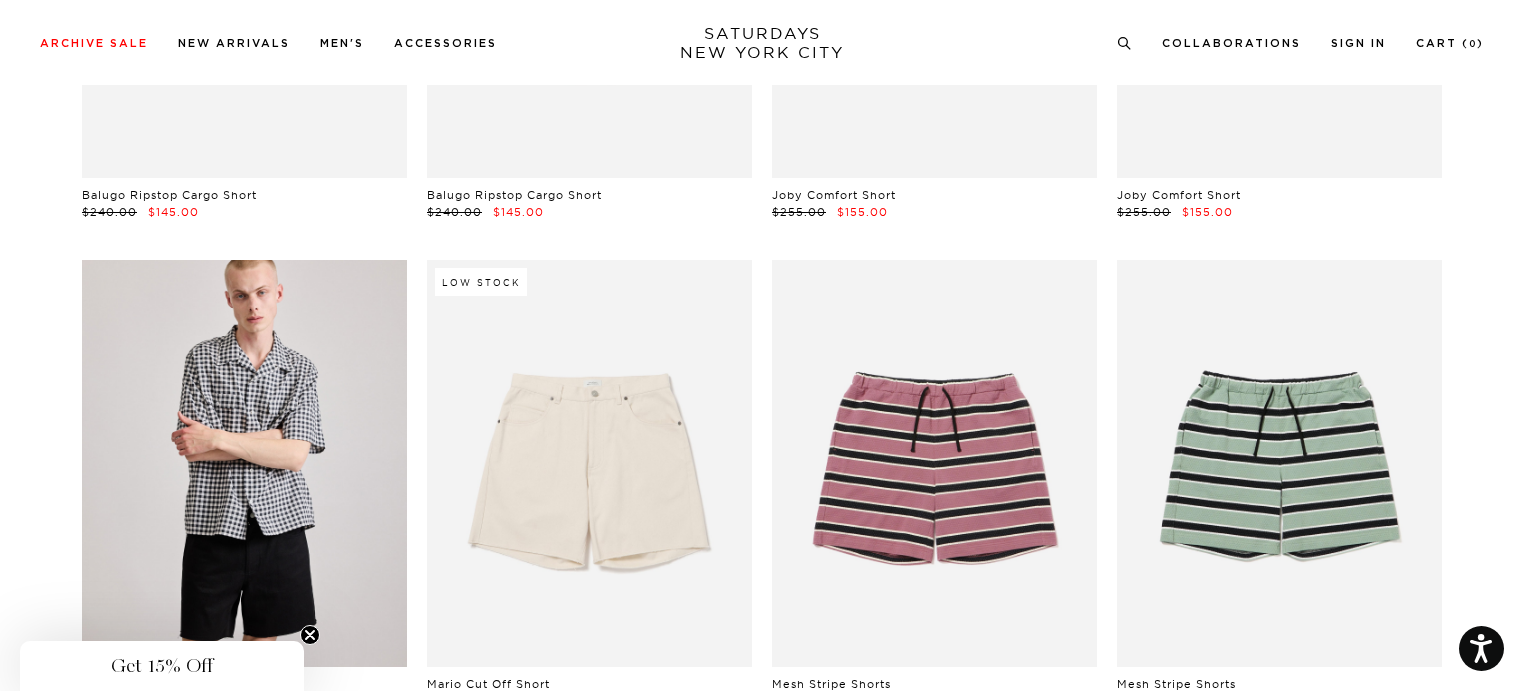 scroll, scrollTop: 400, scrollLeft: 0, axis: vertical 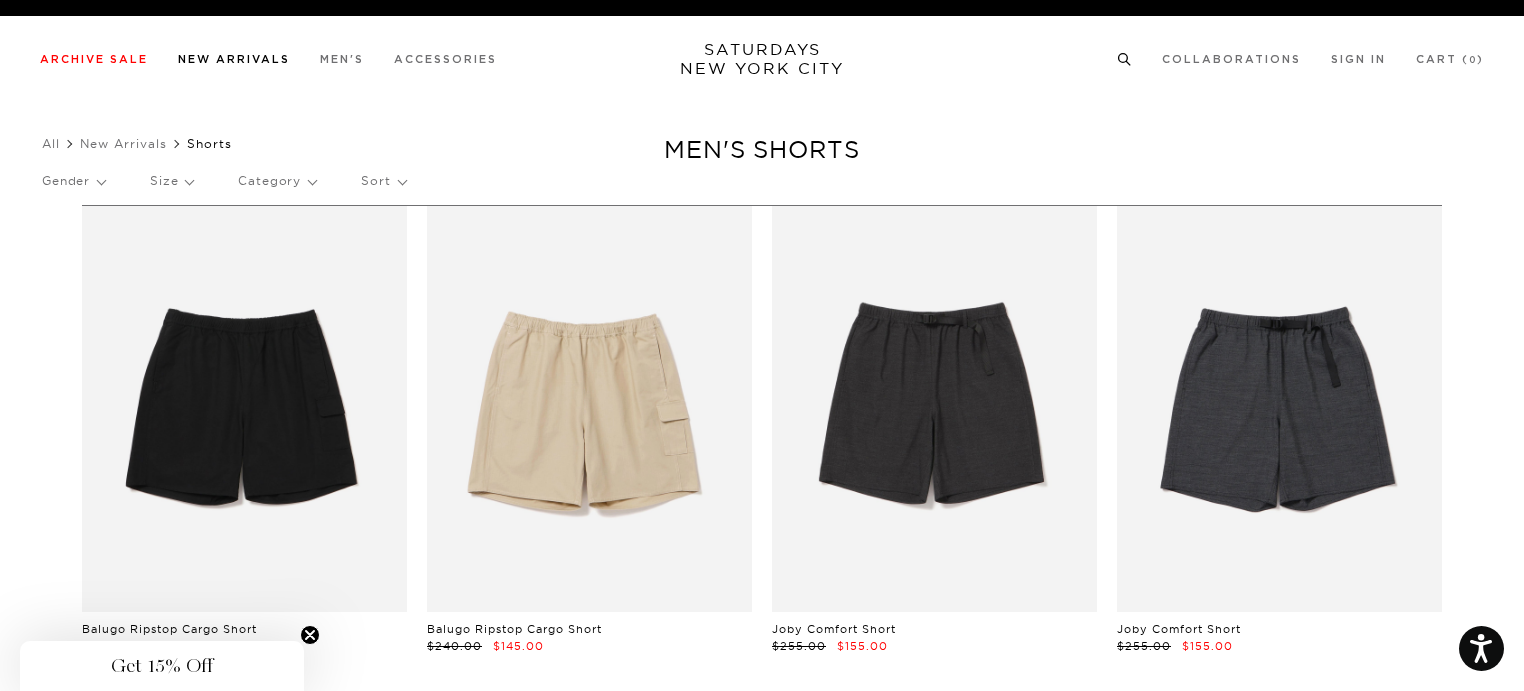 click on "New Arrivals" at bounding box center (234, 59) 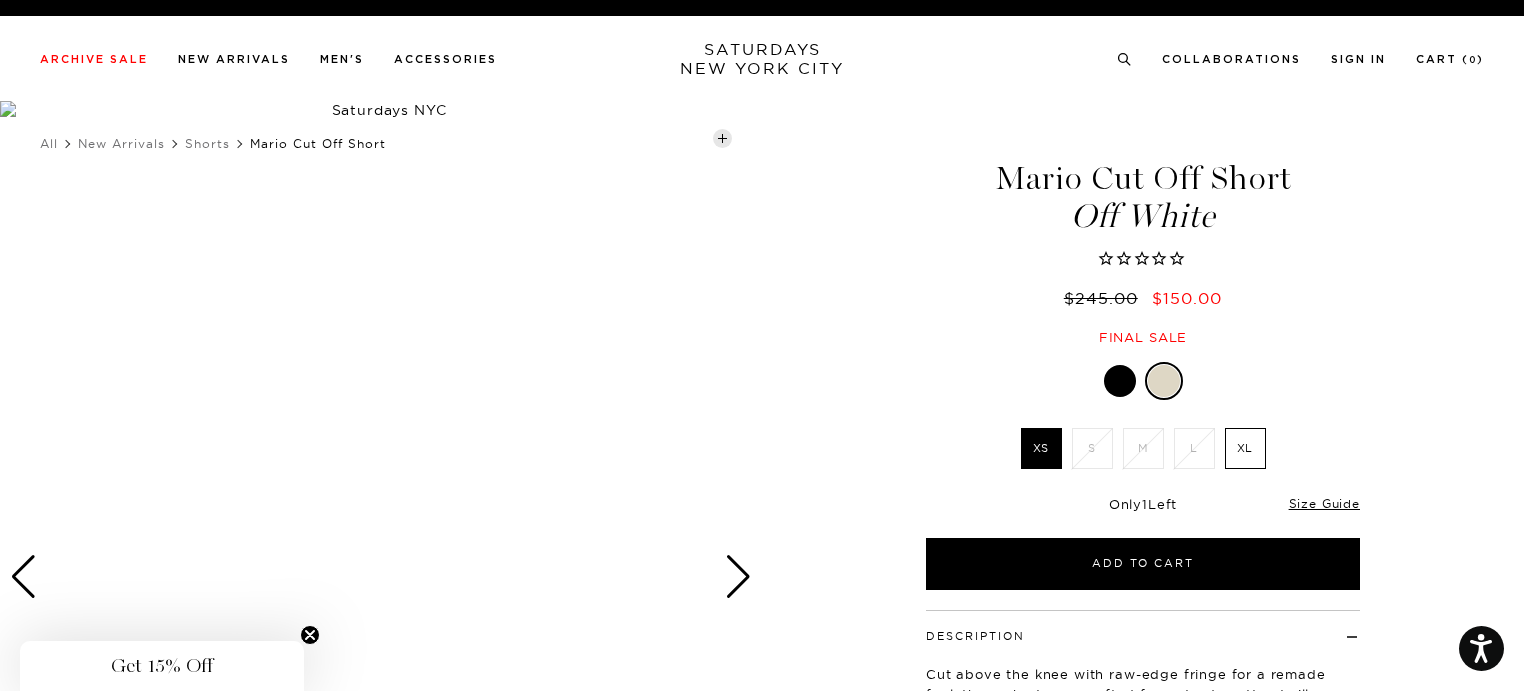 scroll, scrollTop: 0, scrollLeft: 0, axis: both 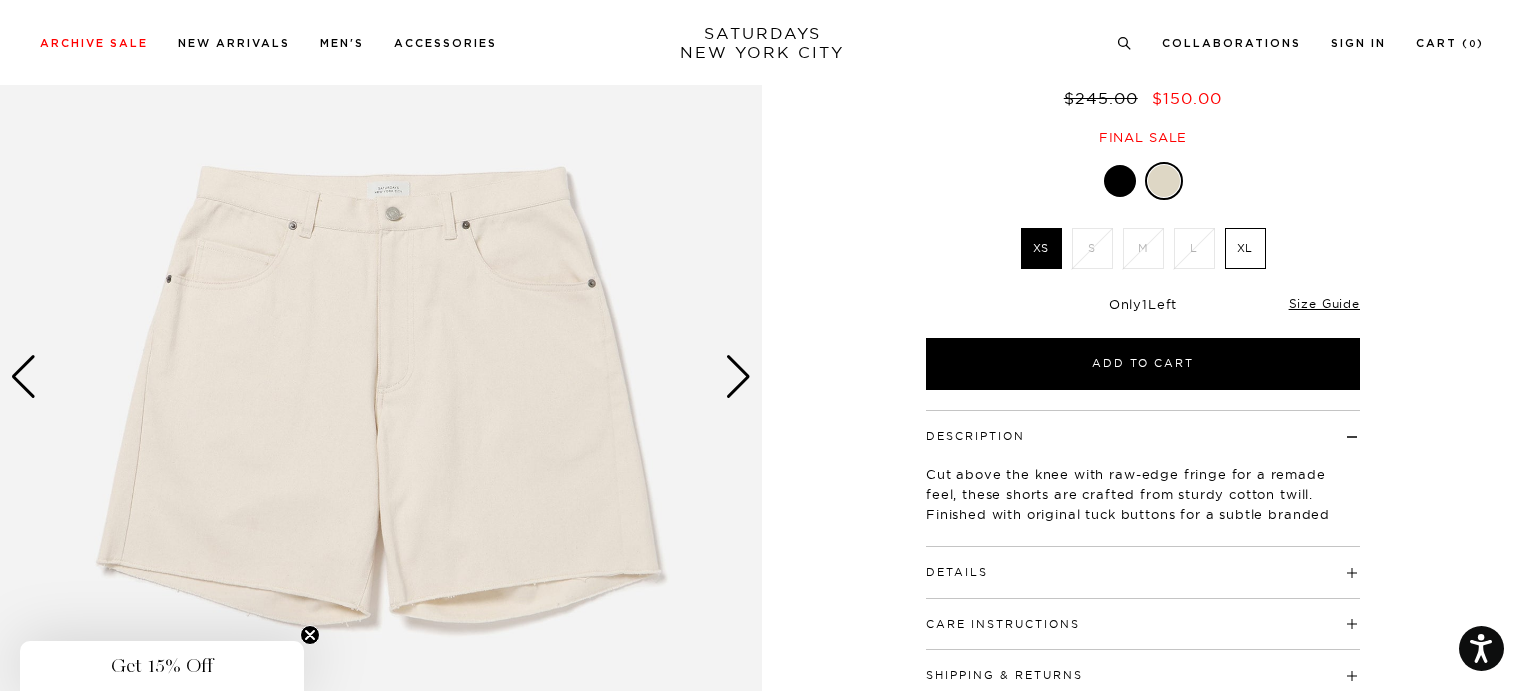 click at bounding box center (381, 377) 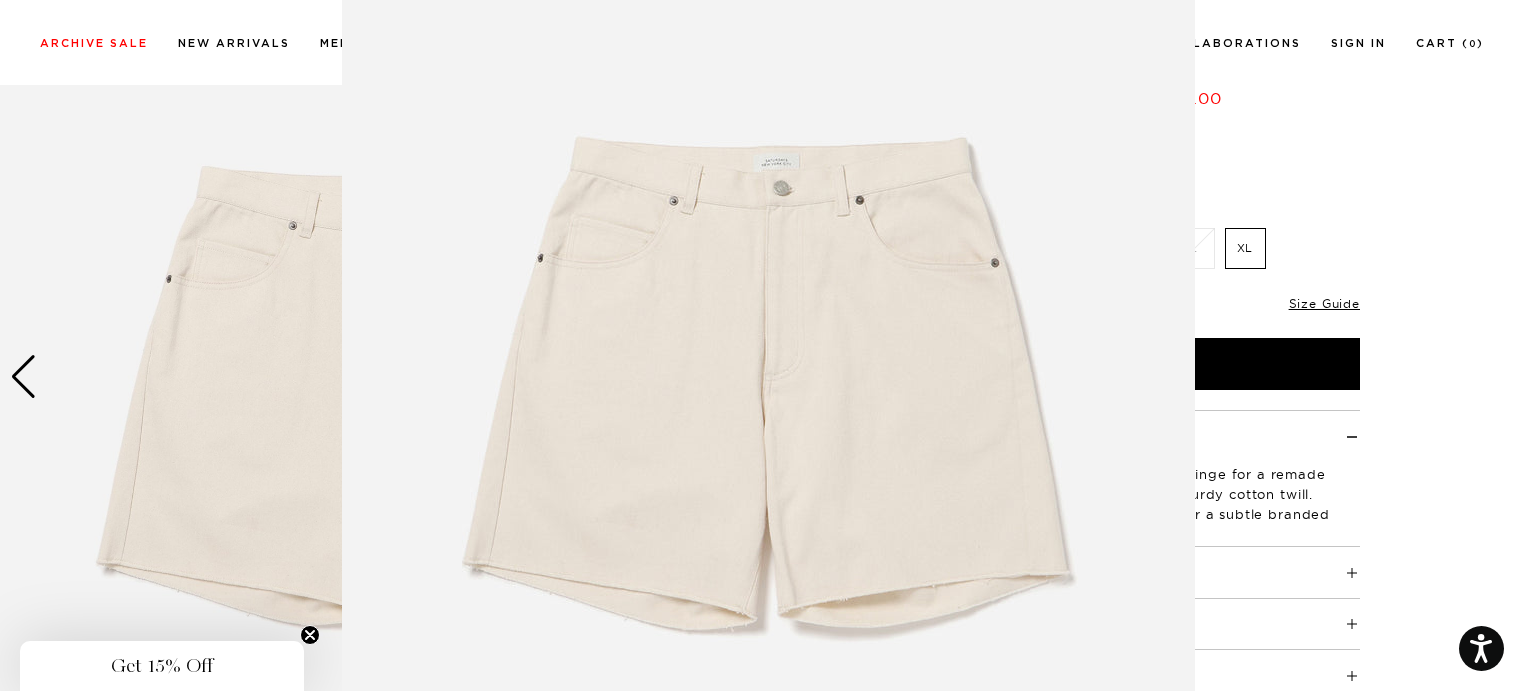 scroll, scrollTop: 143, scrollLeft: 0, axis: vertical 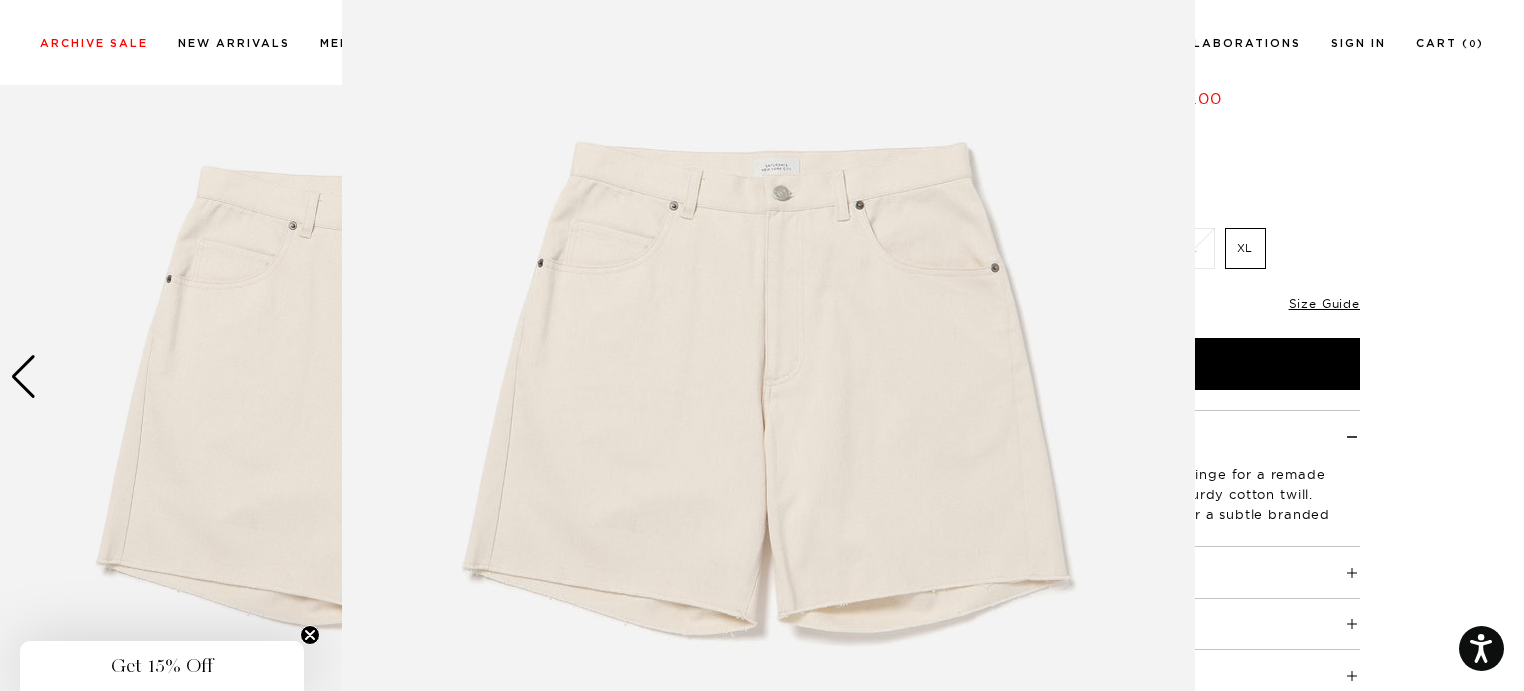 click at bounding box center (768, 369) 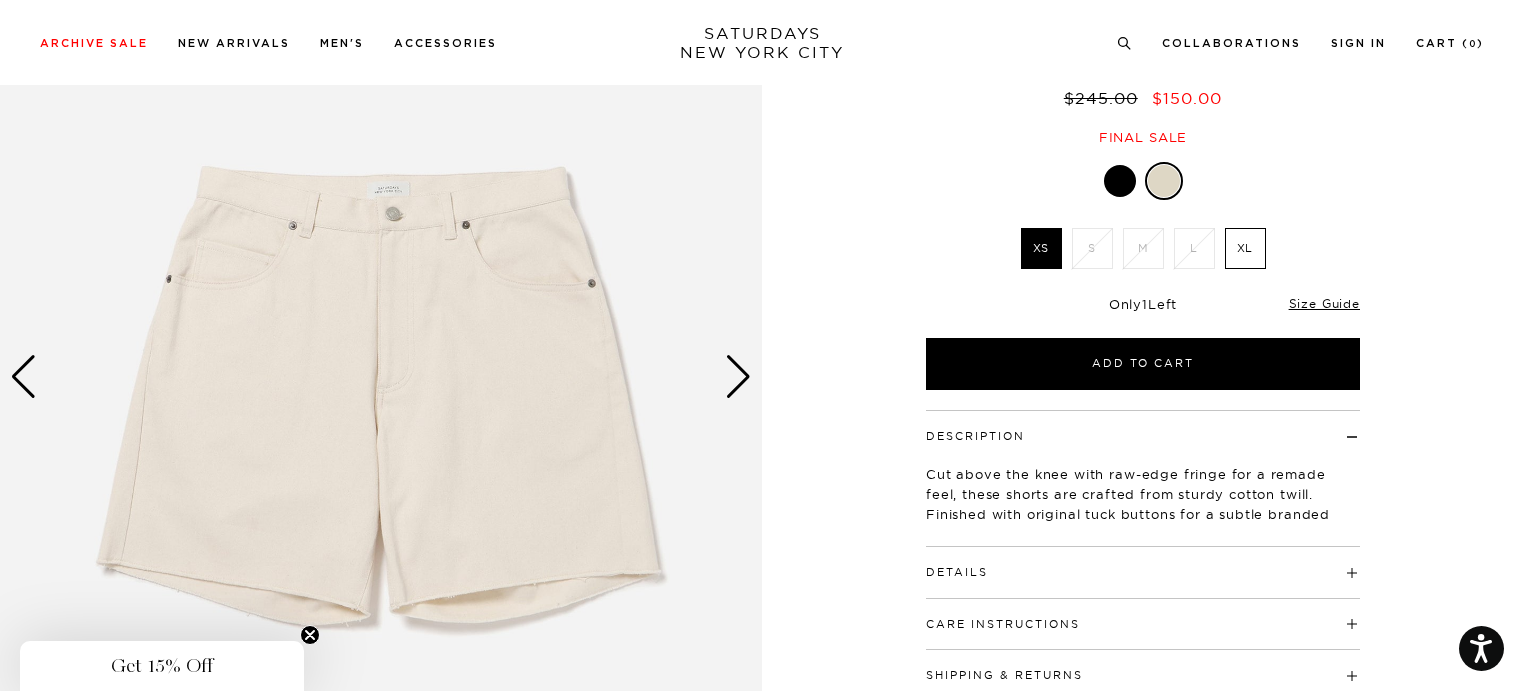 click at bounding box center (738, 377) 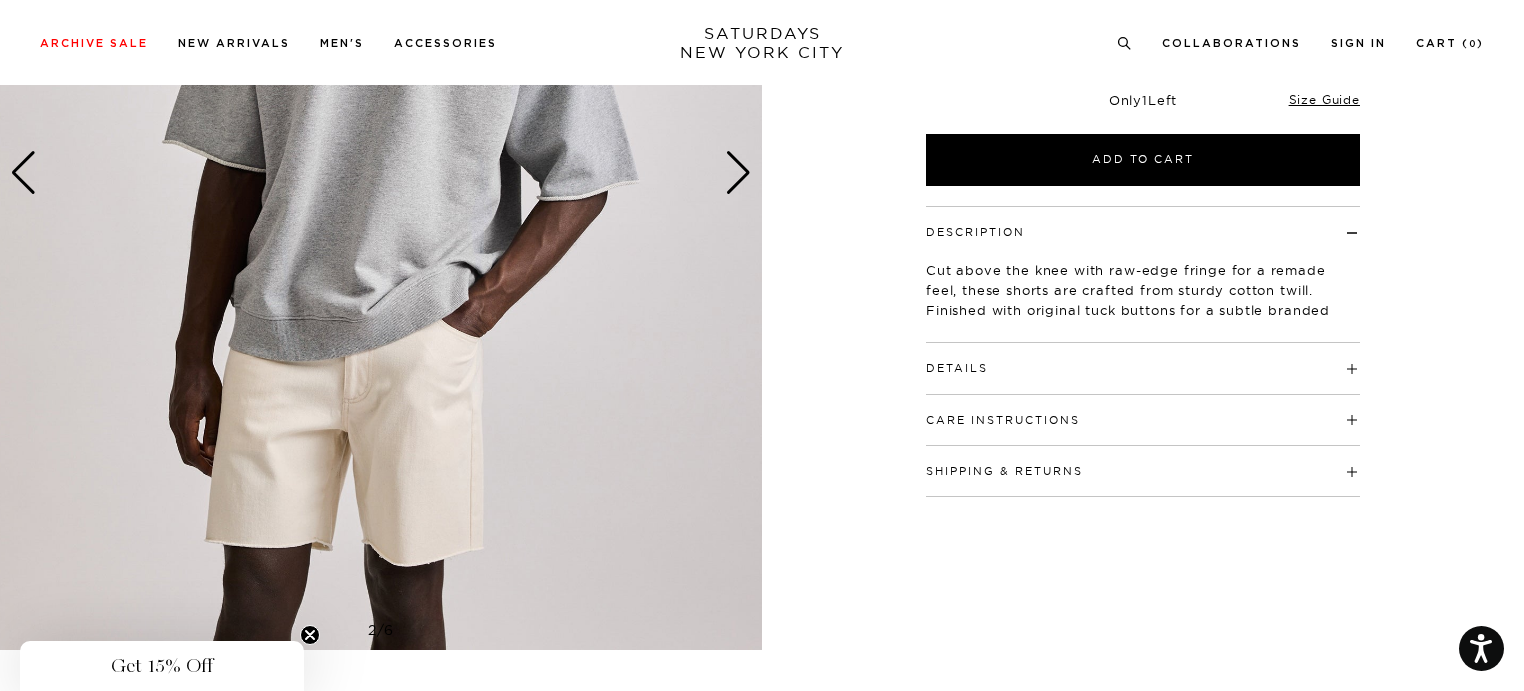 scroll, scrollTop: 400, scrollLeft: 0, axis: vertical 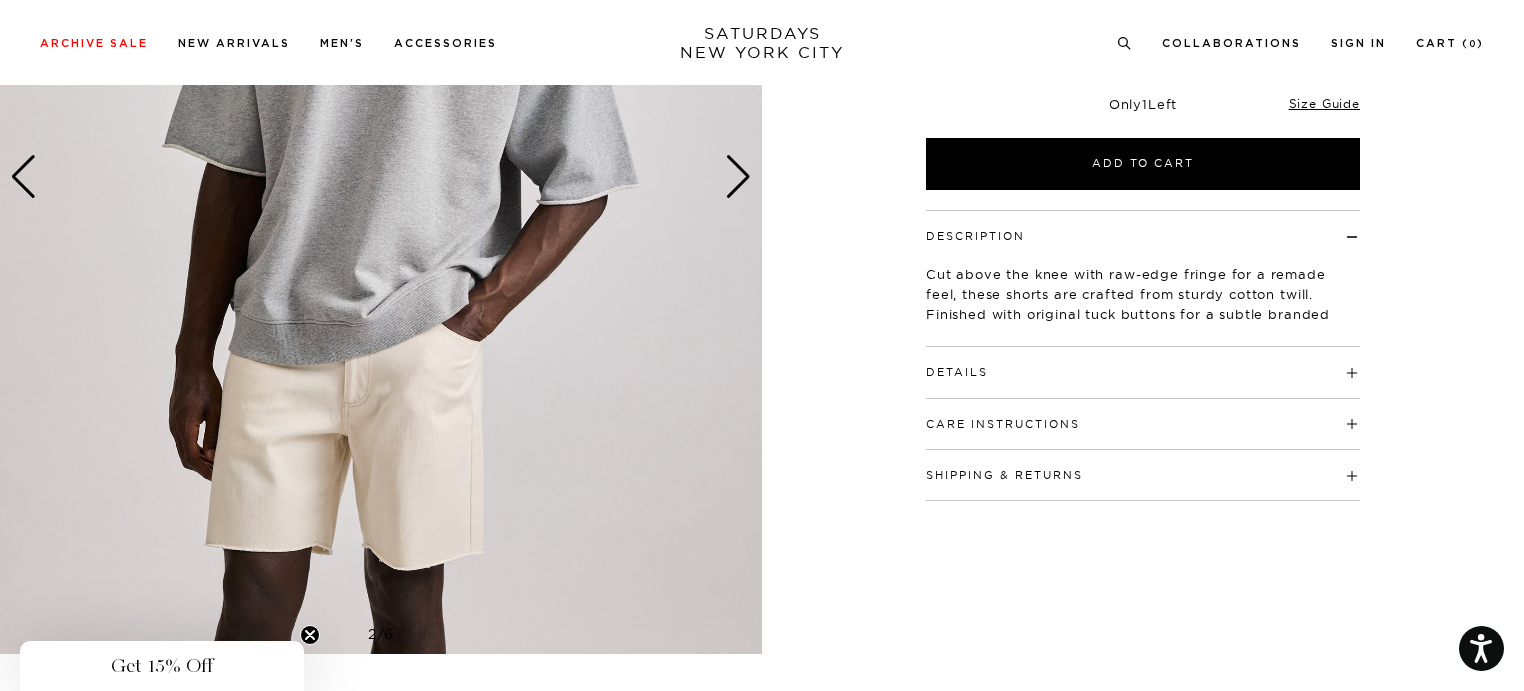 click at bounding box center (738, 177) 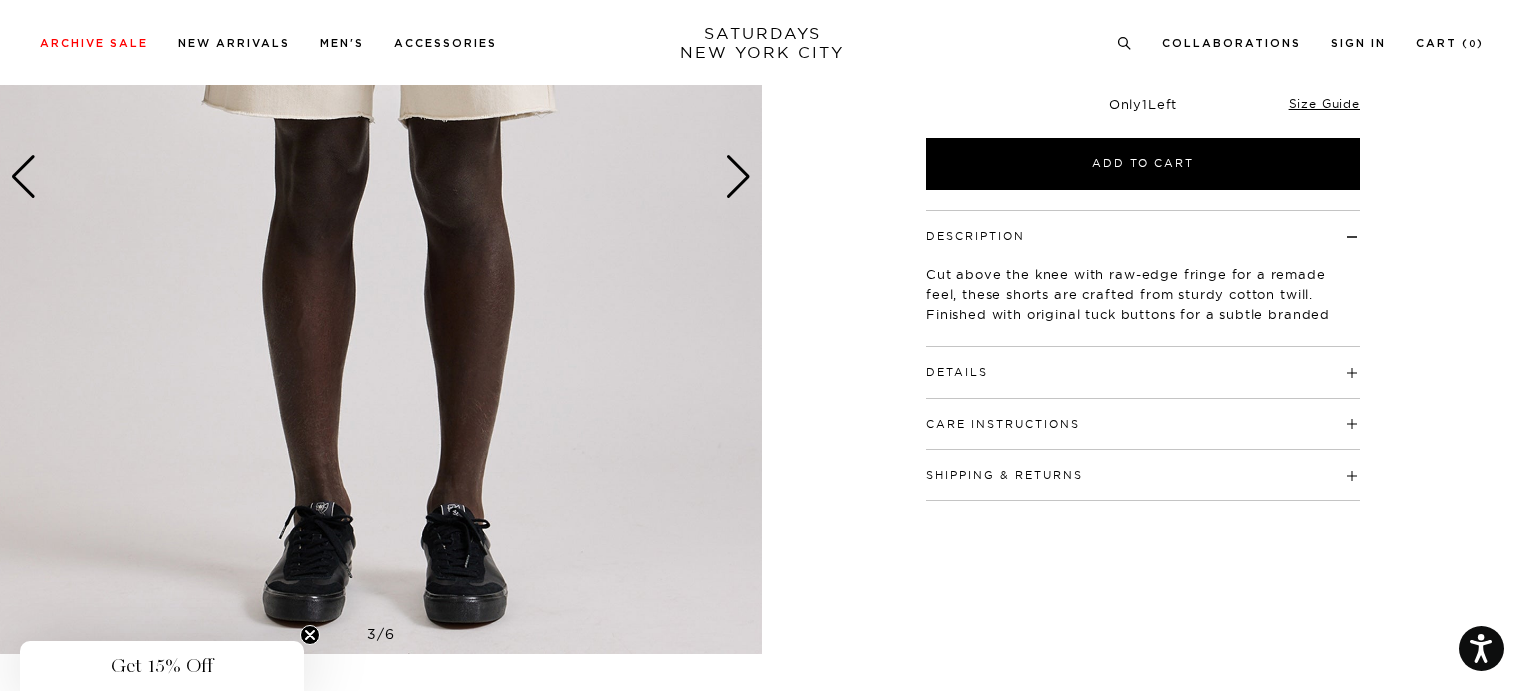 scroll, scrollTop: 200, scrollLeft: 0, axis: vertical 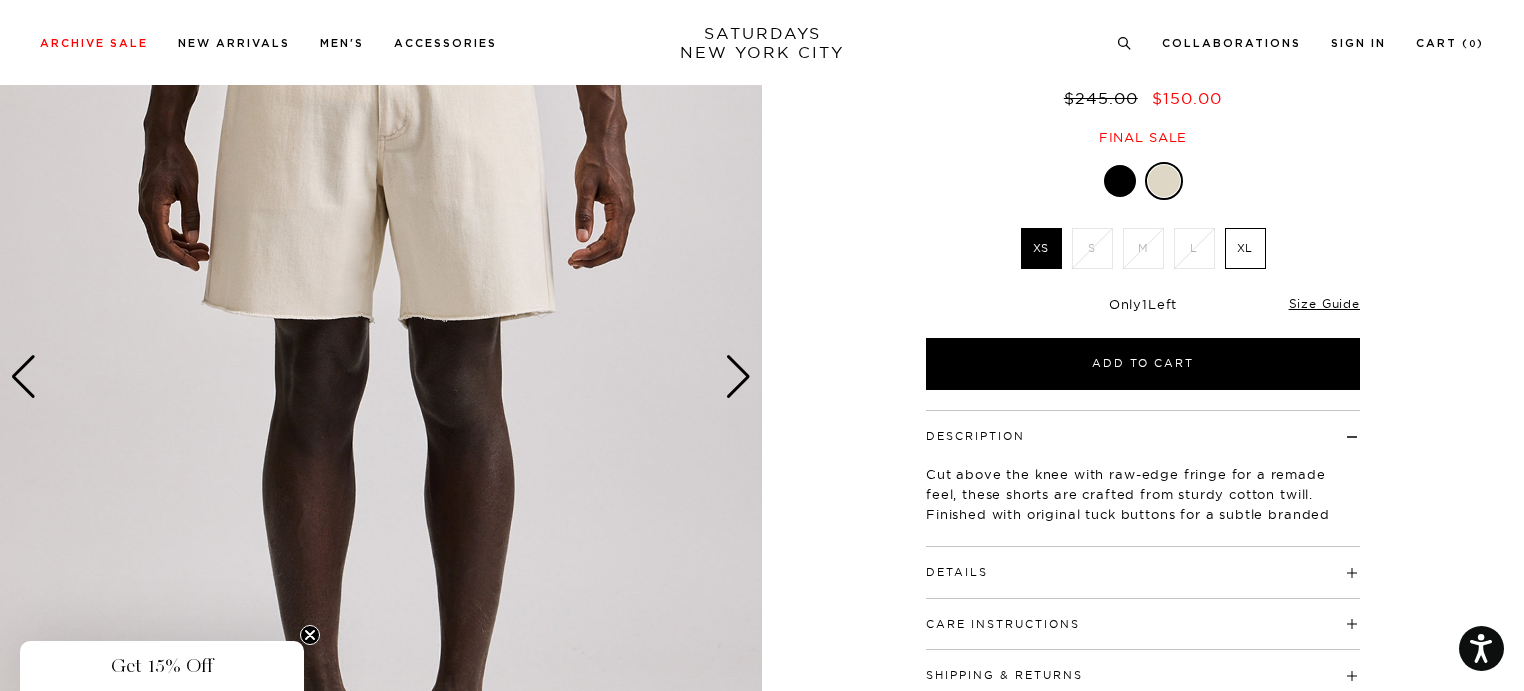 click at bounding box center [738, 377] 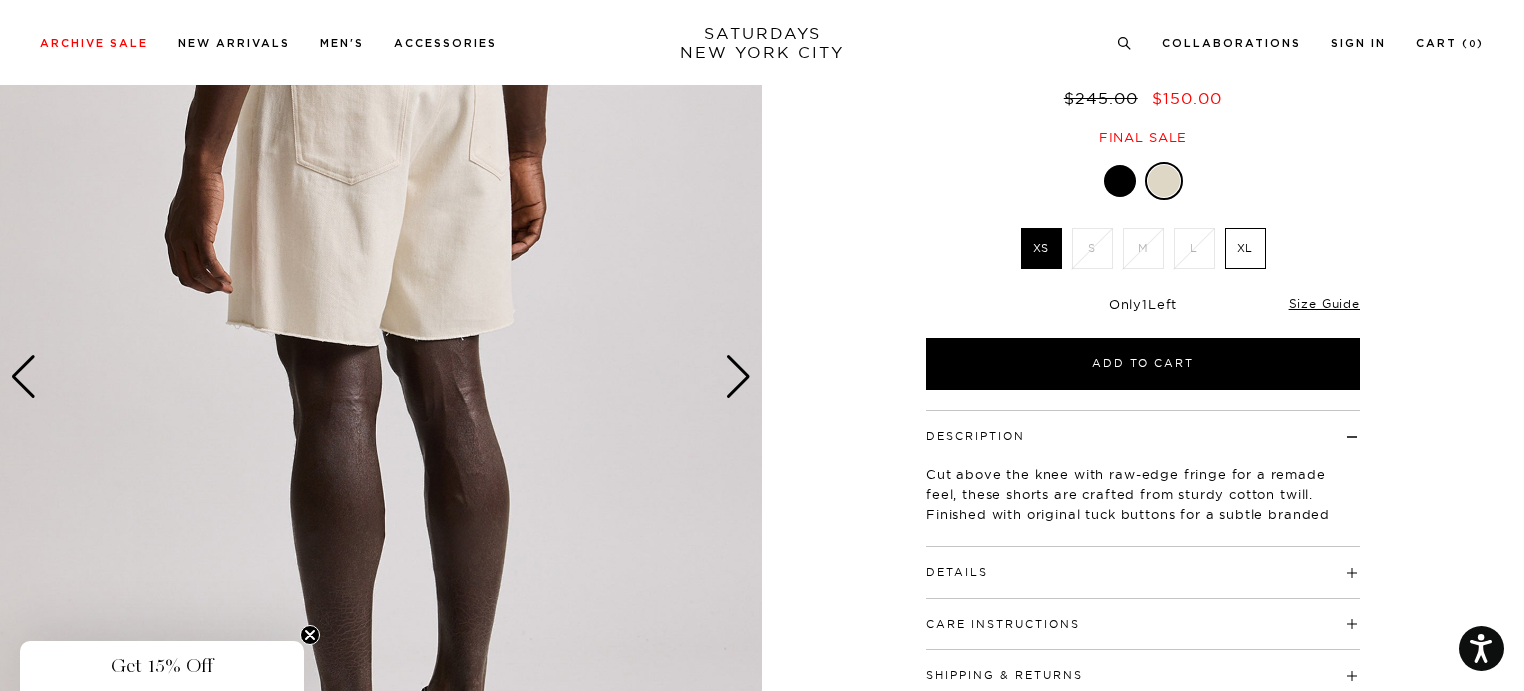 click at bounding box center (738, 377) 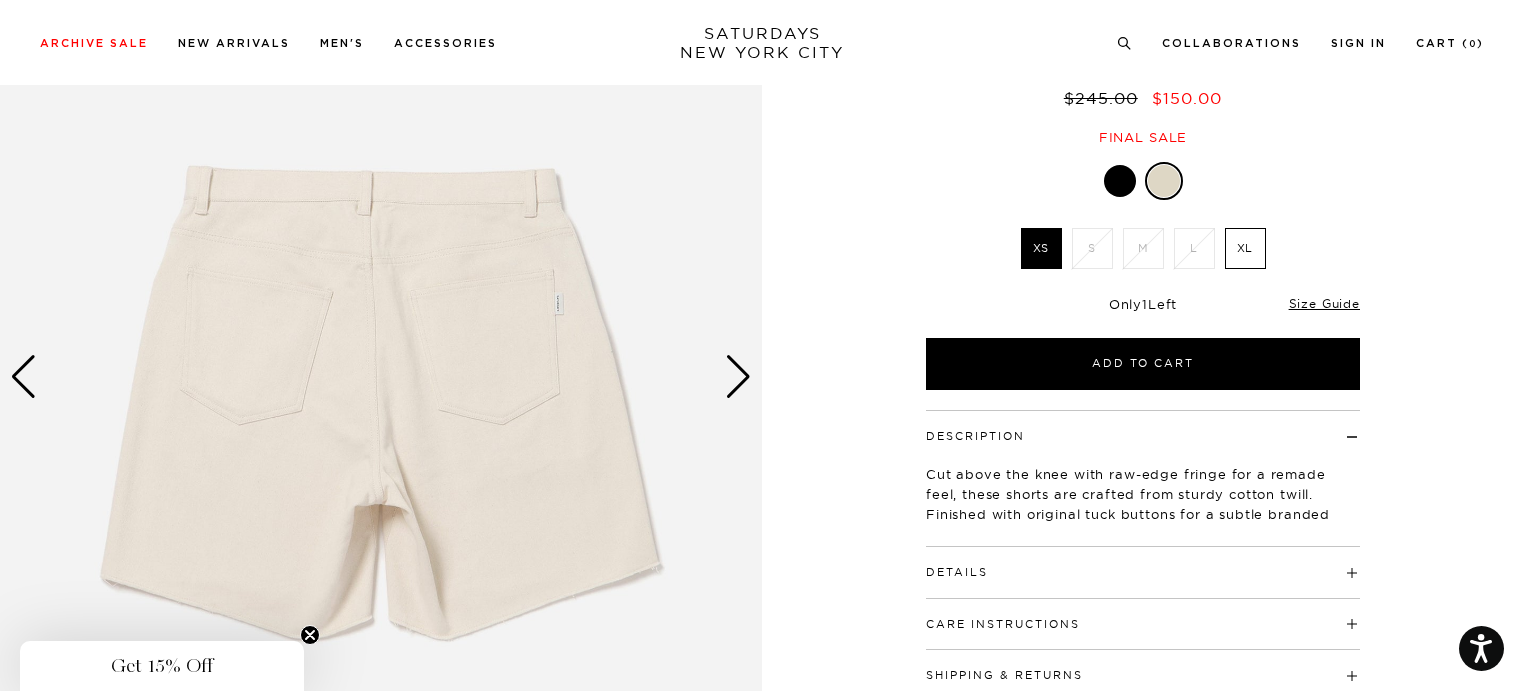 click at bounding box center [738, 377] 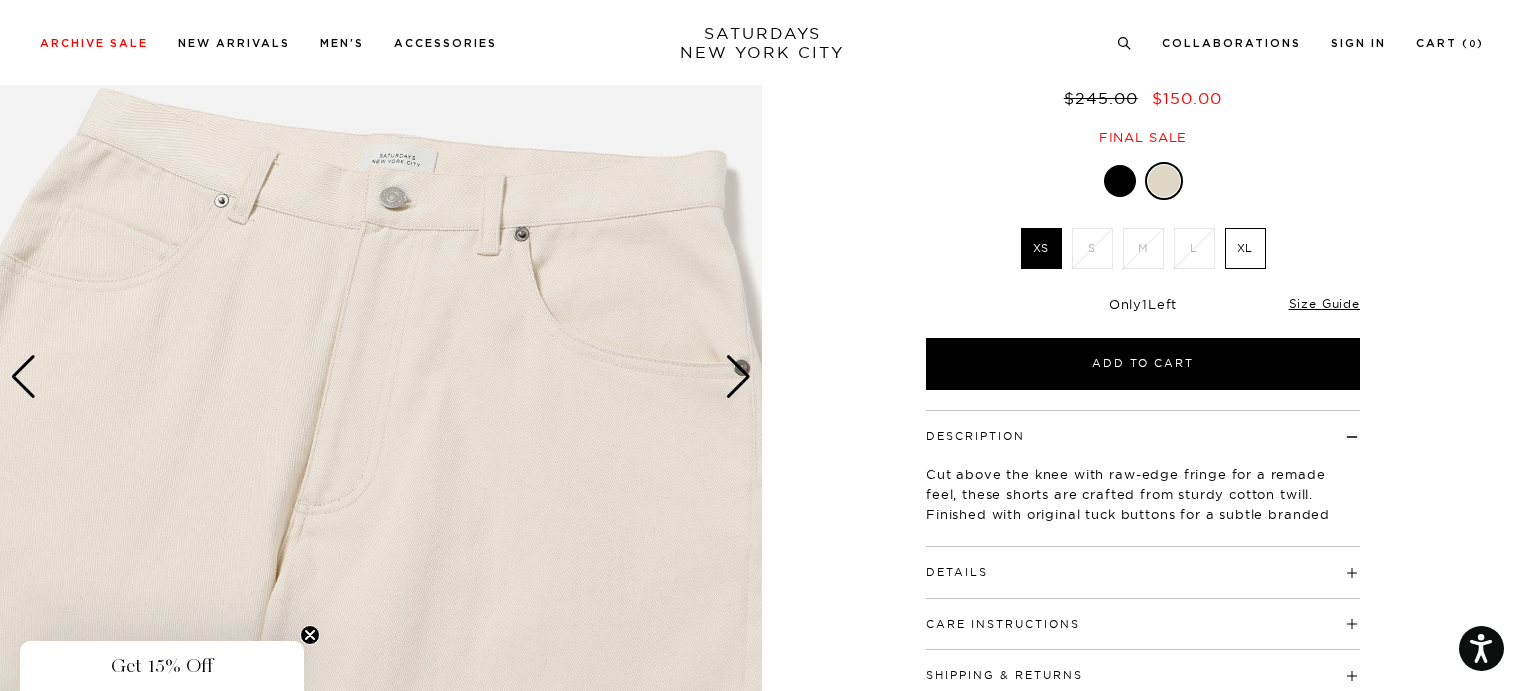 click at bounding box center (738, 377) 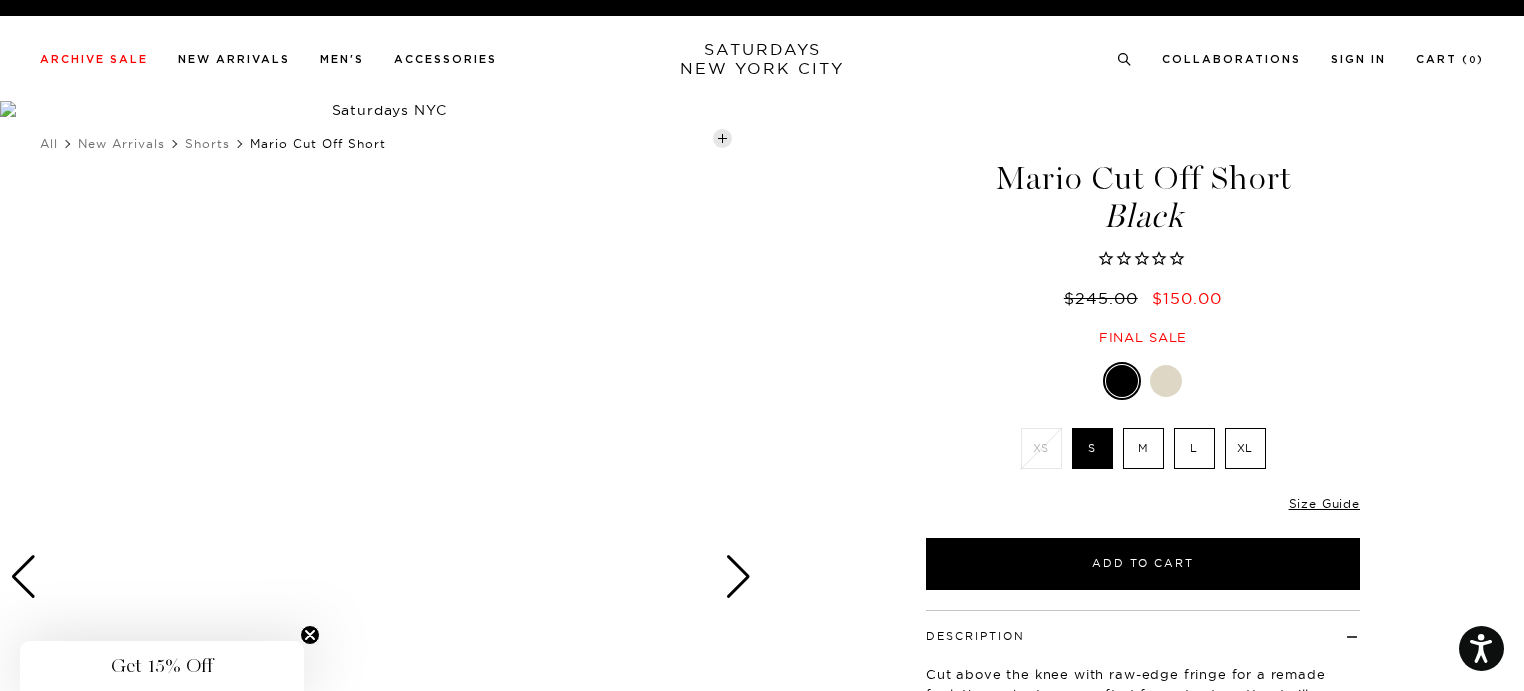 scroll, scrollTop: 0, scrollLeft: 0, axis: both 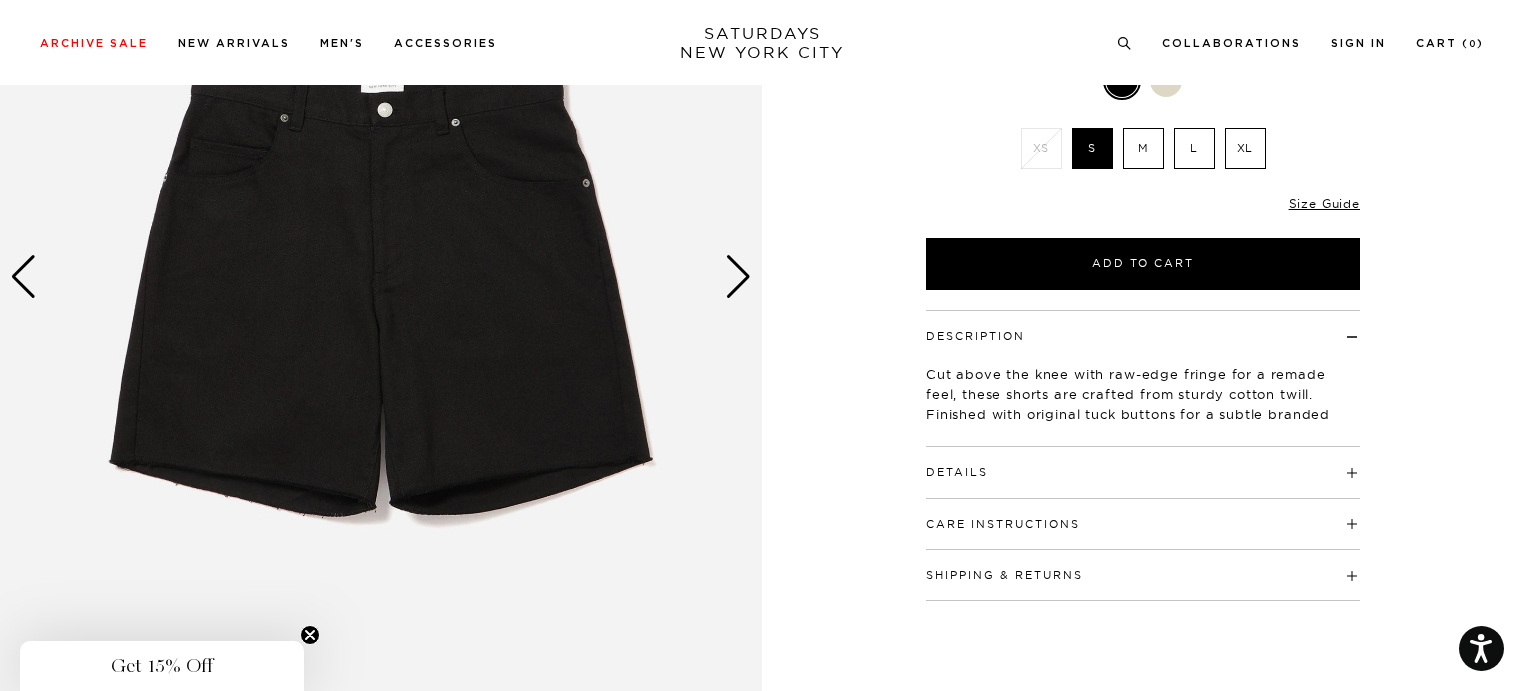 click at bounding box center [738, 277] 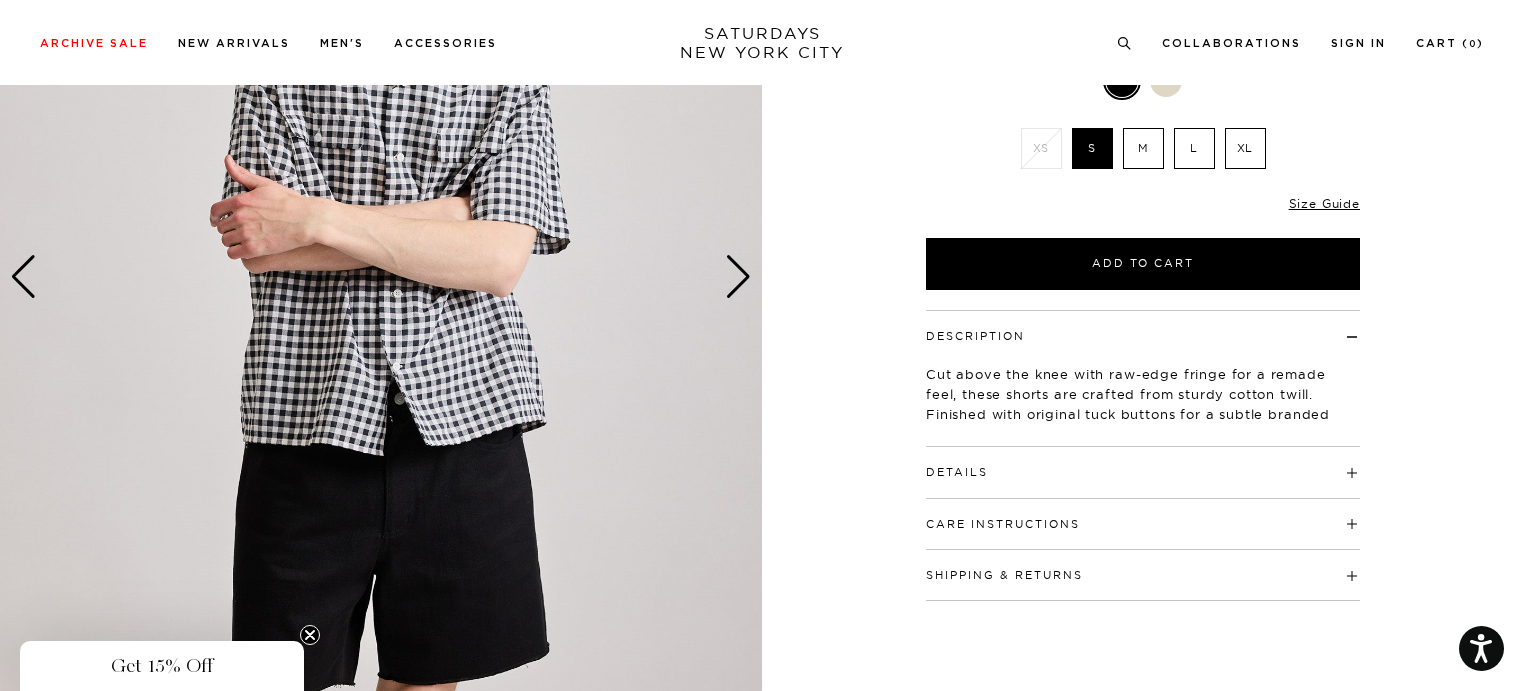 click at bounding box center [738, 277] 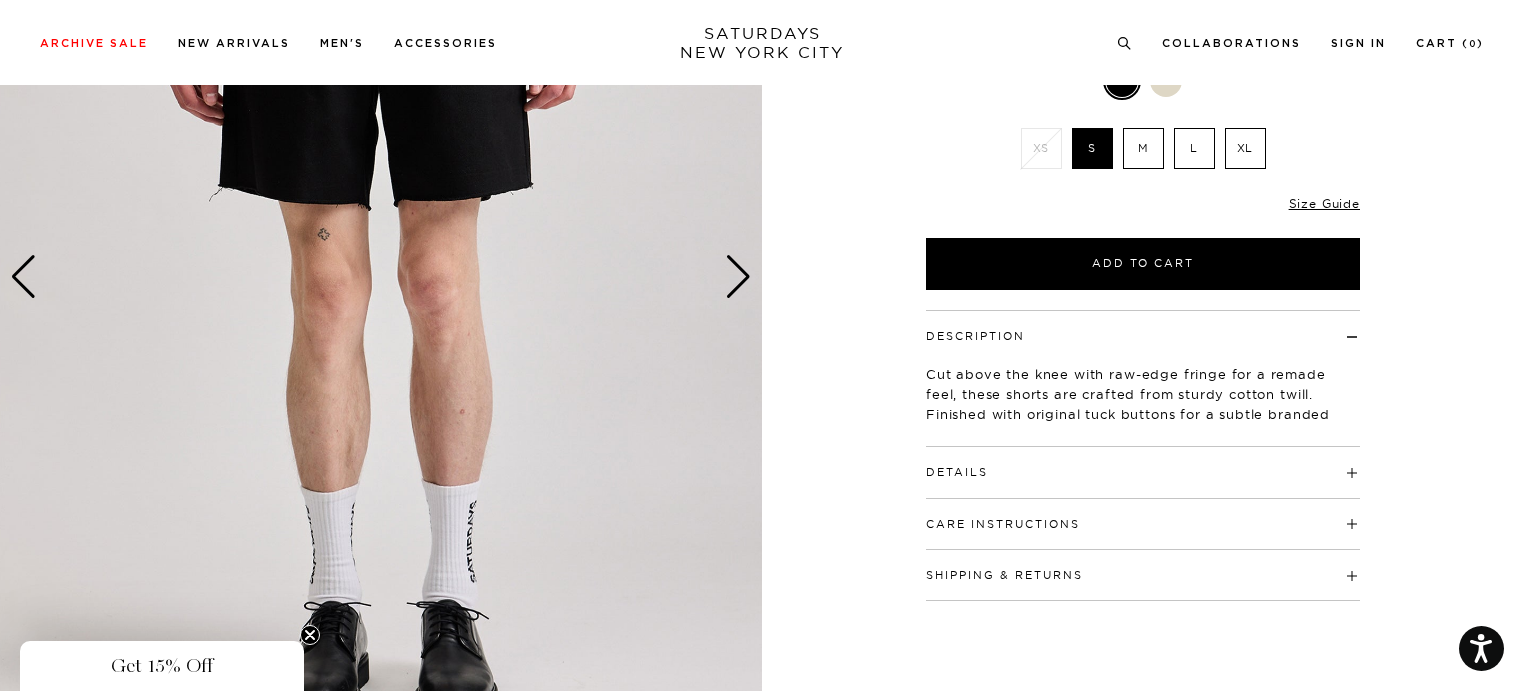 click at bounding box center (738, 277) 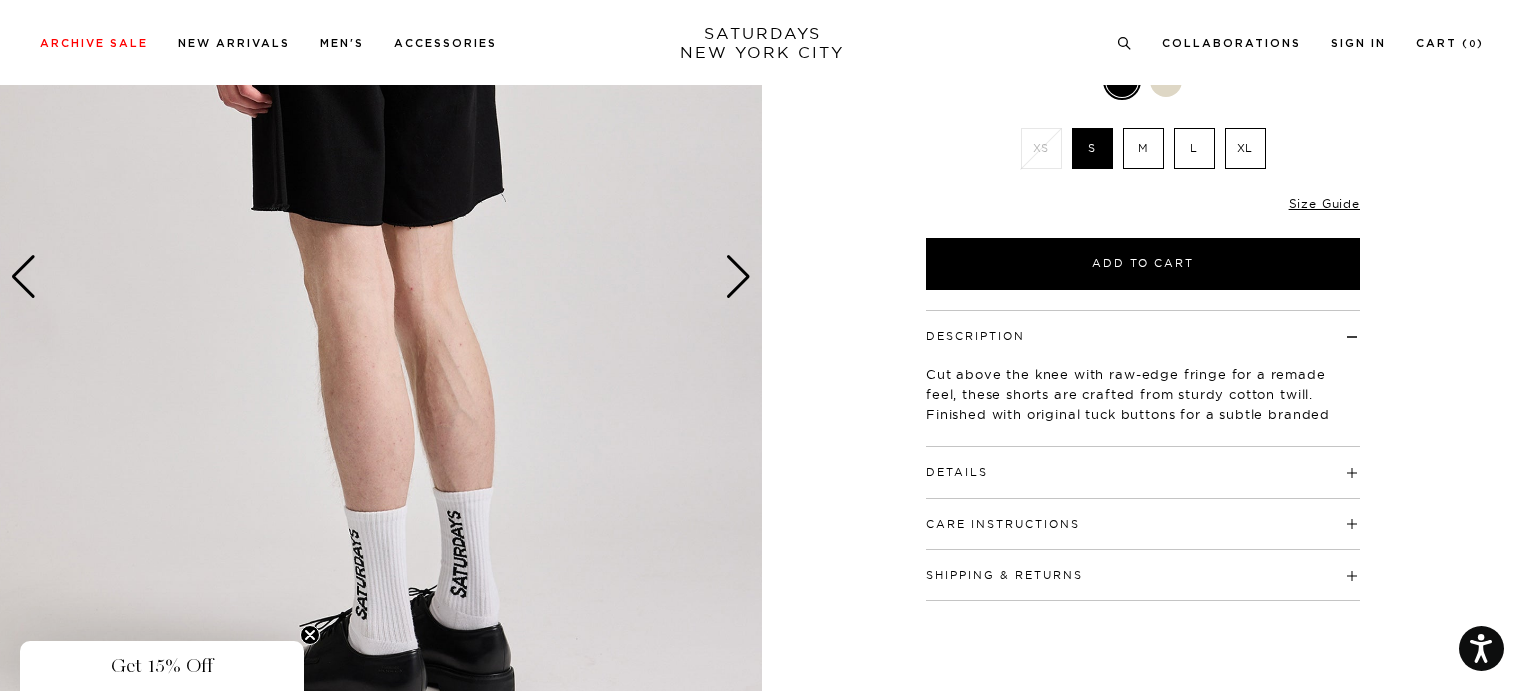 click at bounding box center (738, 277) 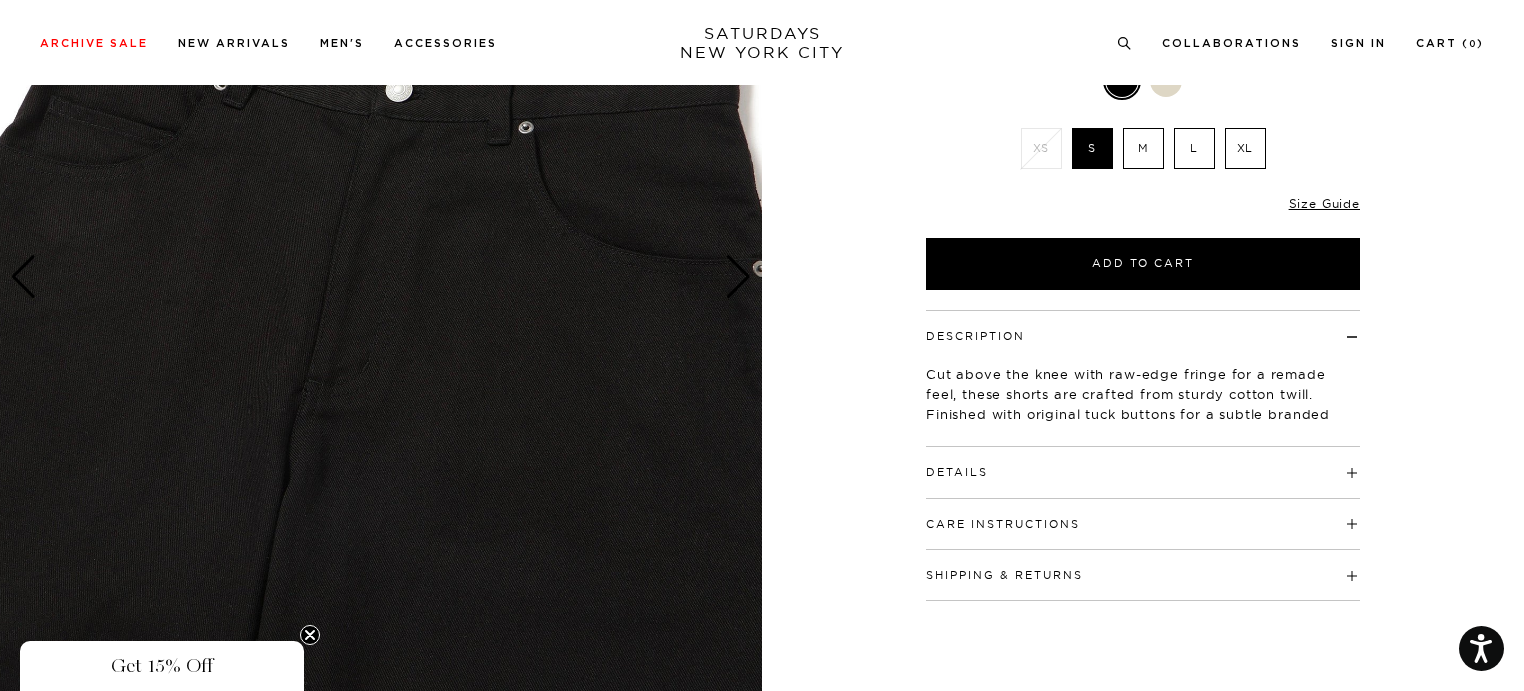click at bounding box center (381, 277) 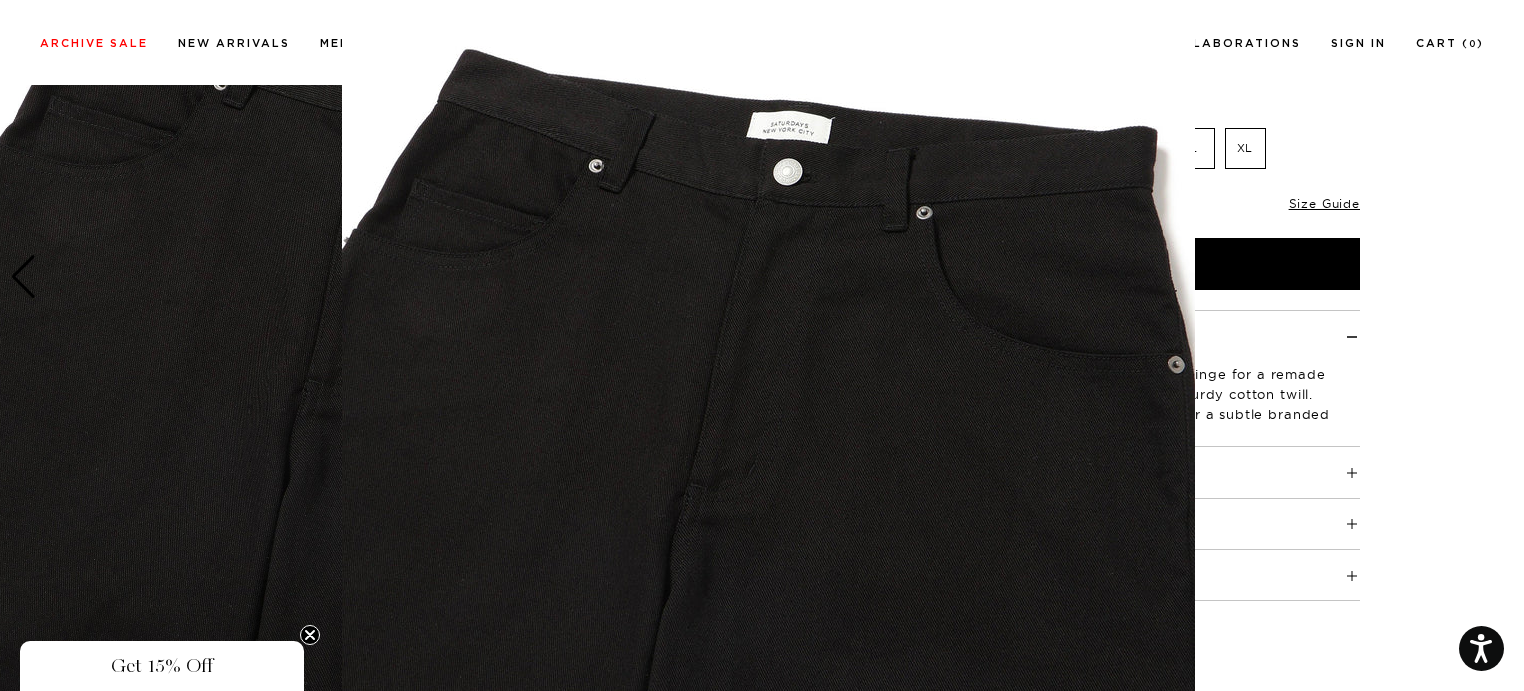 scroll, scrollTop: 131, scrollLeft: 0, axis: vertical 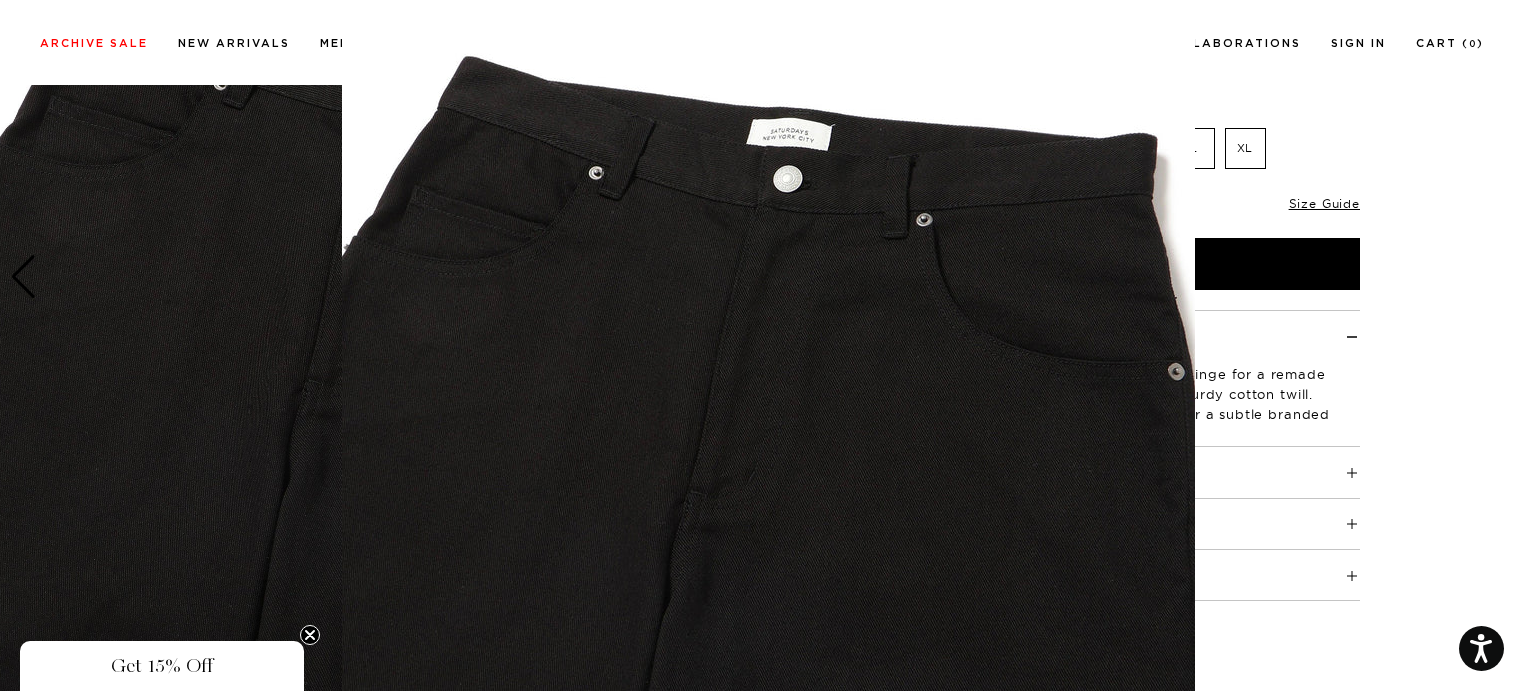 click at bounding box center (762, 345) 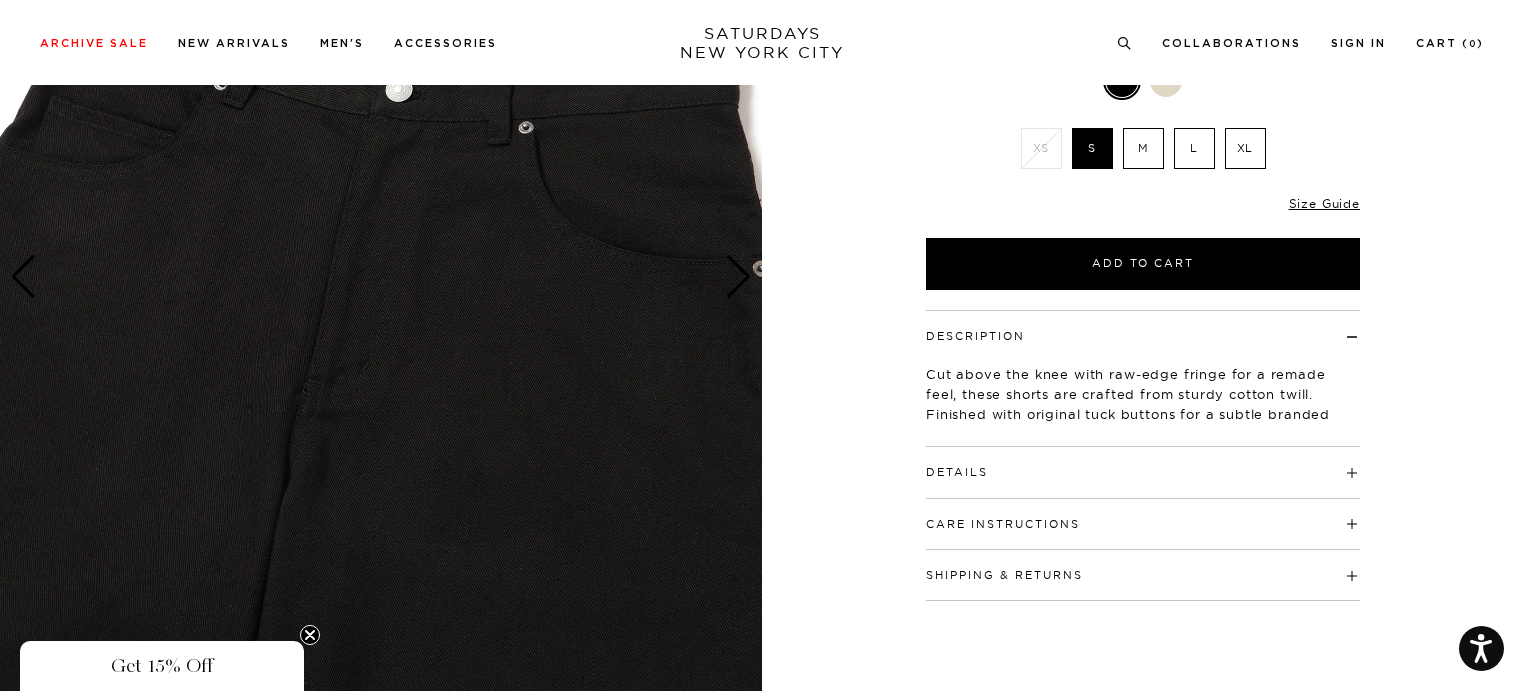 scroll, scrollTop: 0, scrollLeft: 0, axis: both 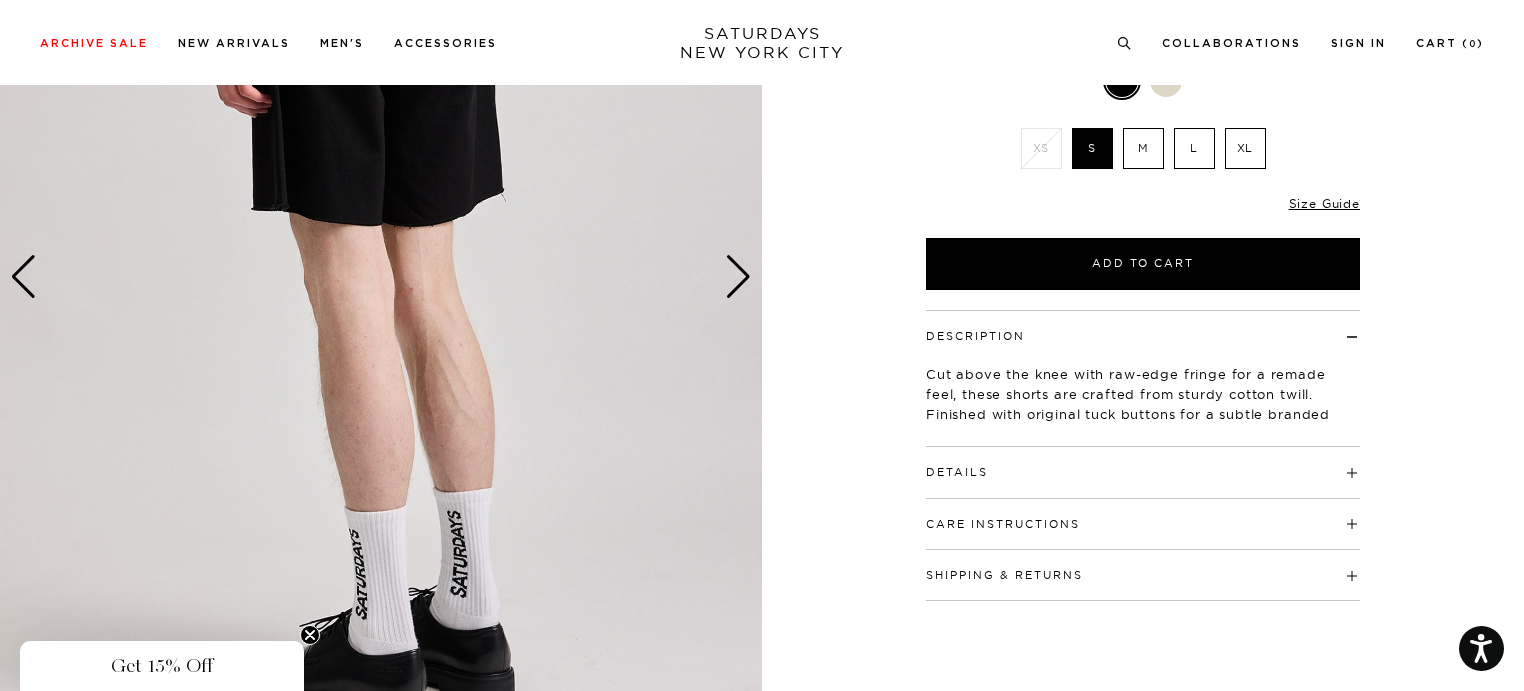 click at bounding box center [381, 277] 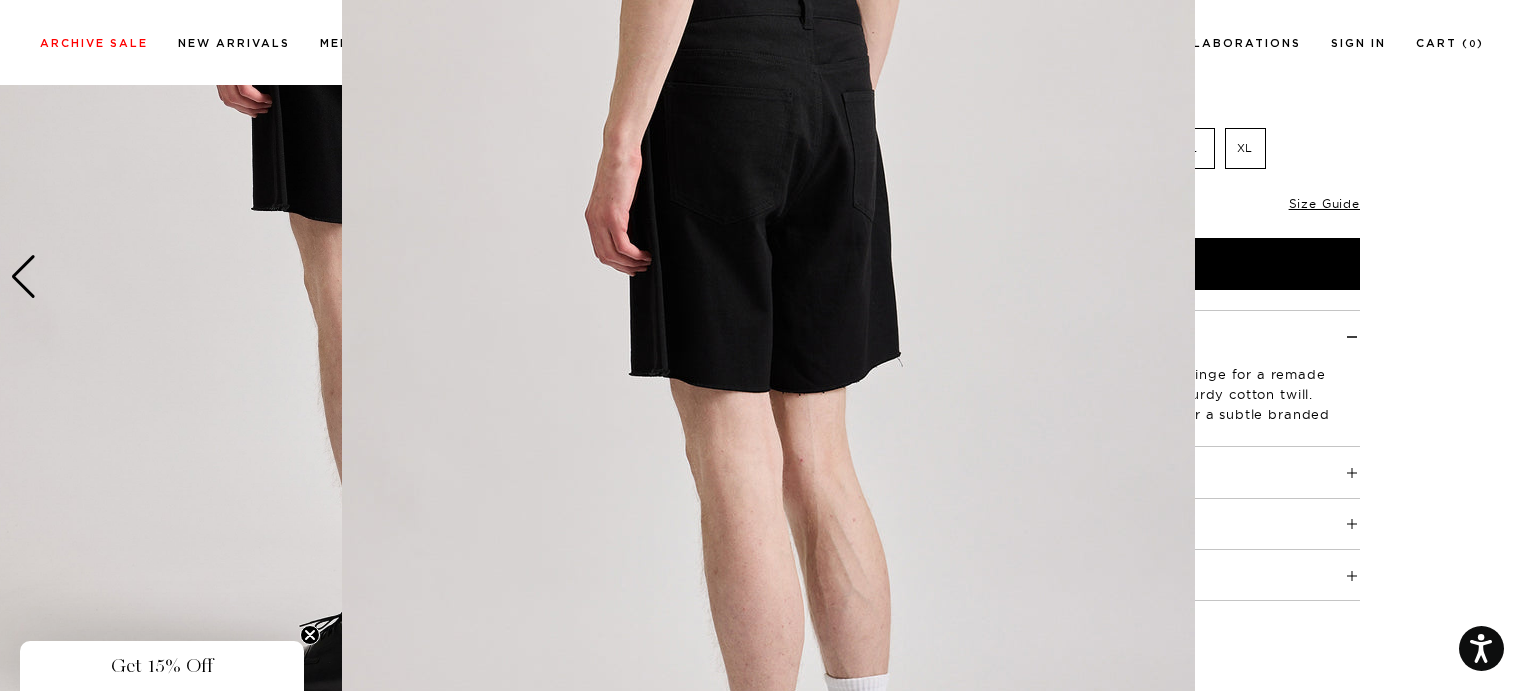 scroll, scrollTop: 88, scrollLeft: 0, axis: vertical 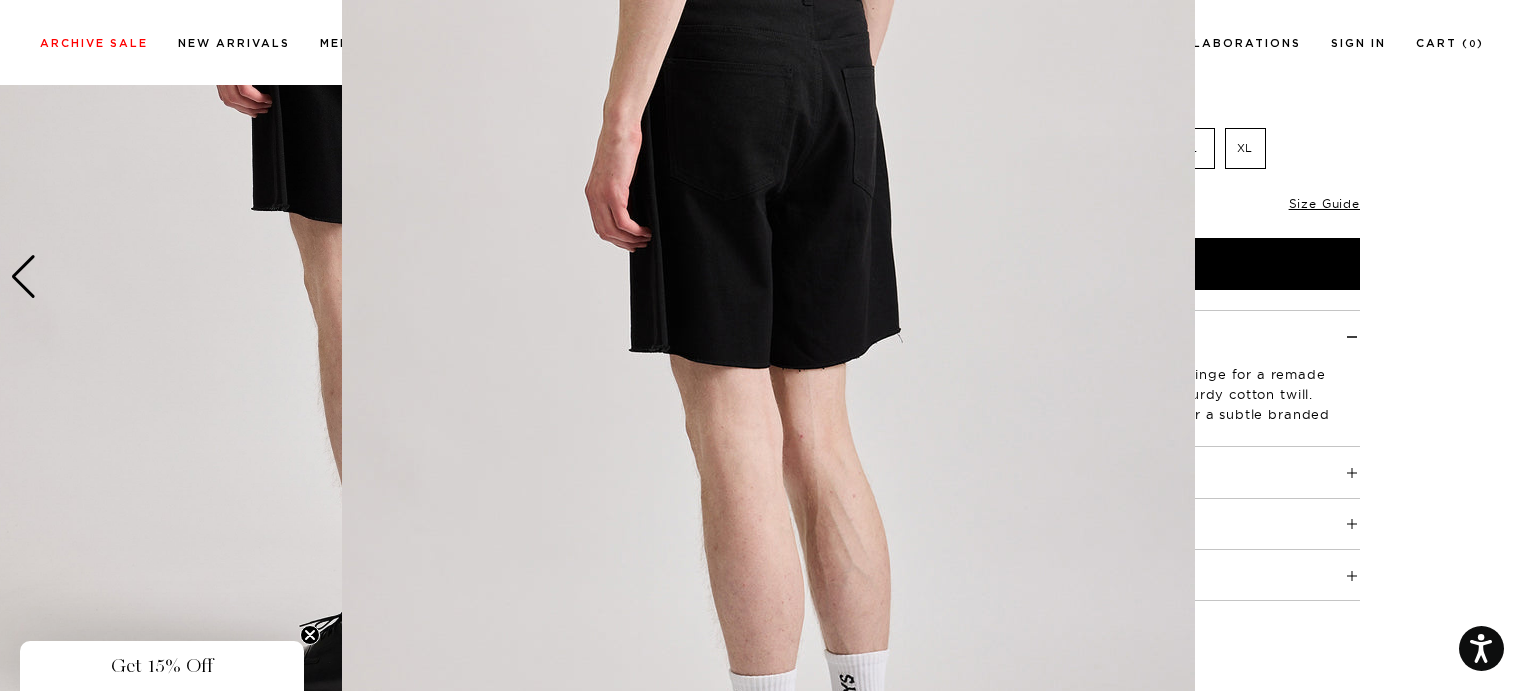 click at bounding box center (762, 345) 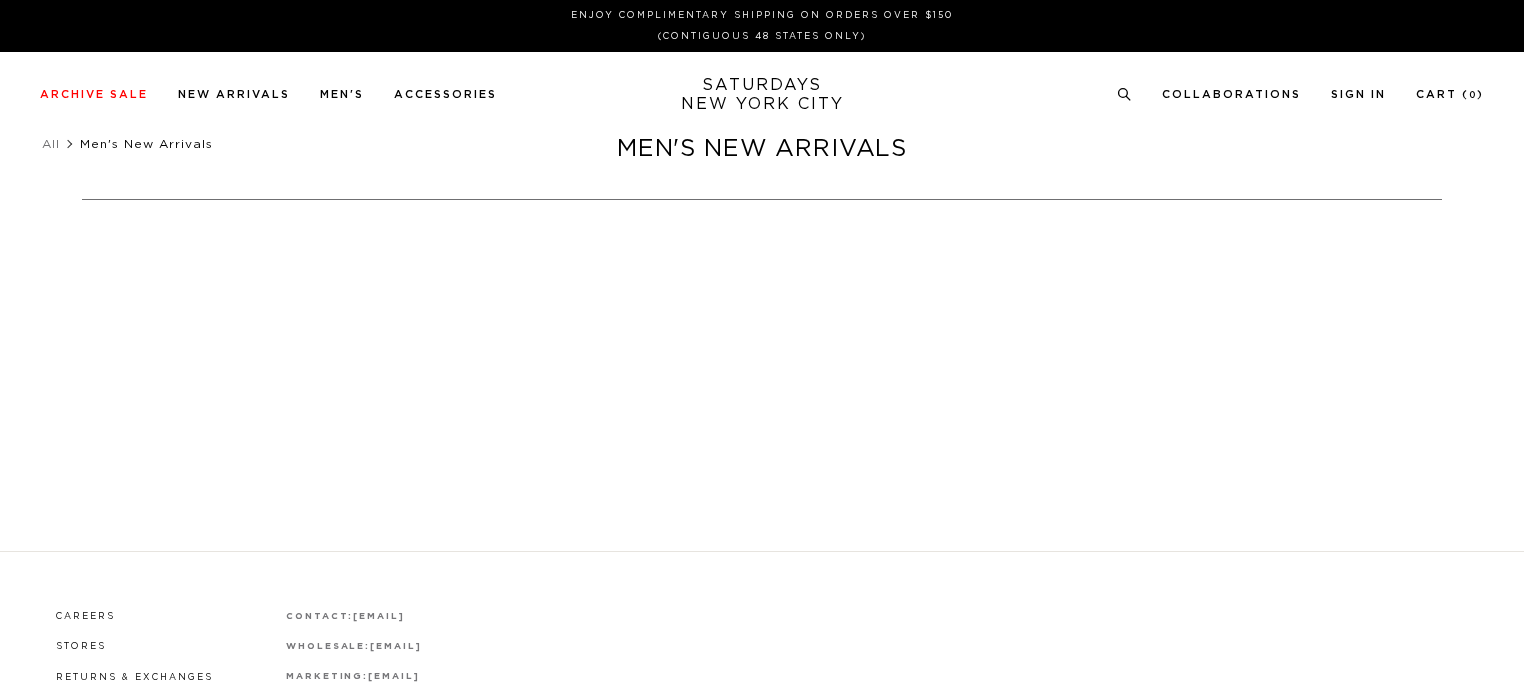scroll, scrollTop: 0, scrollLeft: 0, axis: both 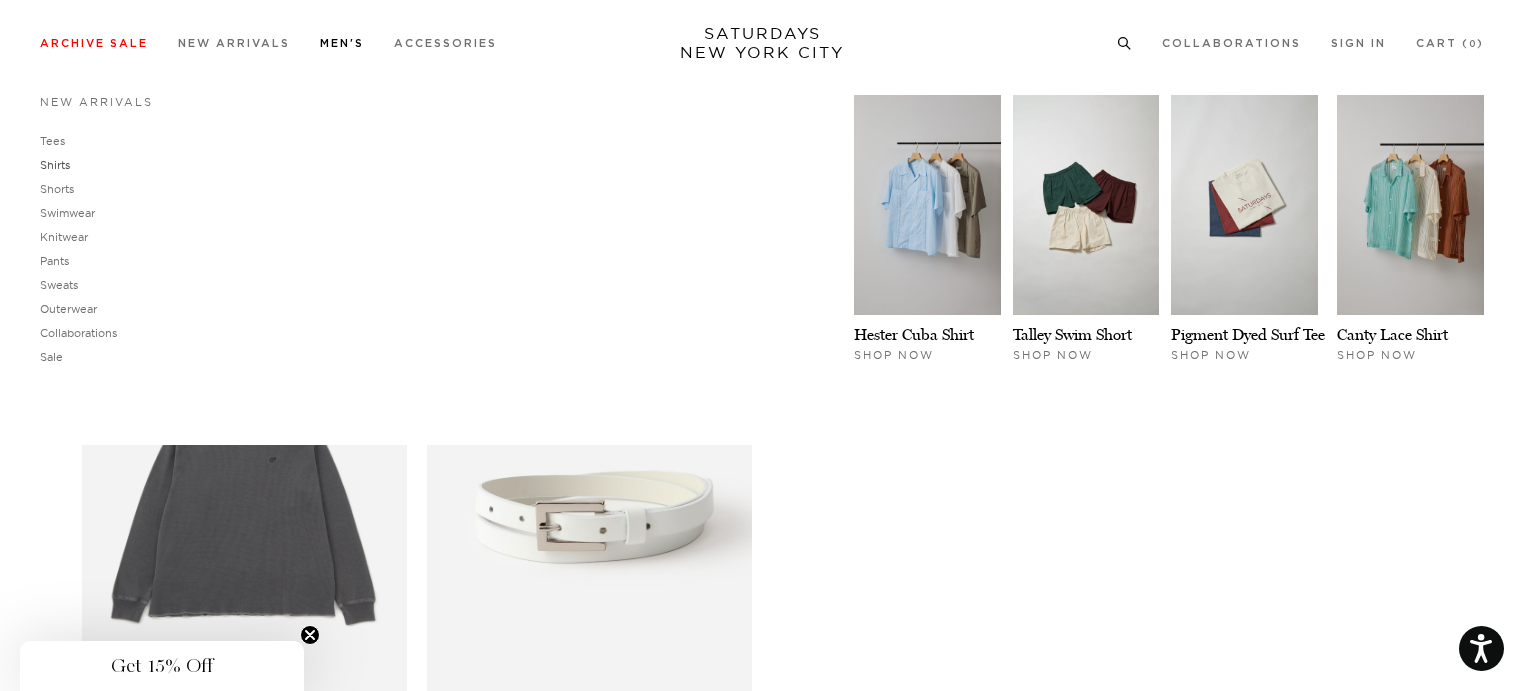 click on "Shirts" at bounding box center [55, 165] 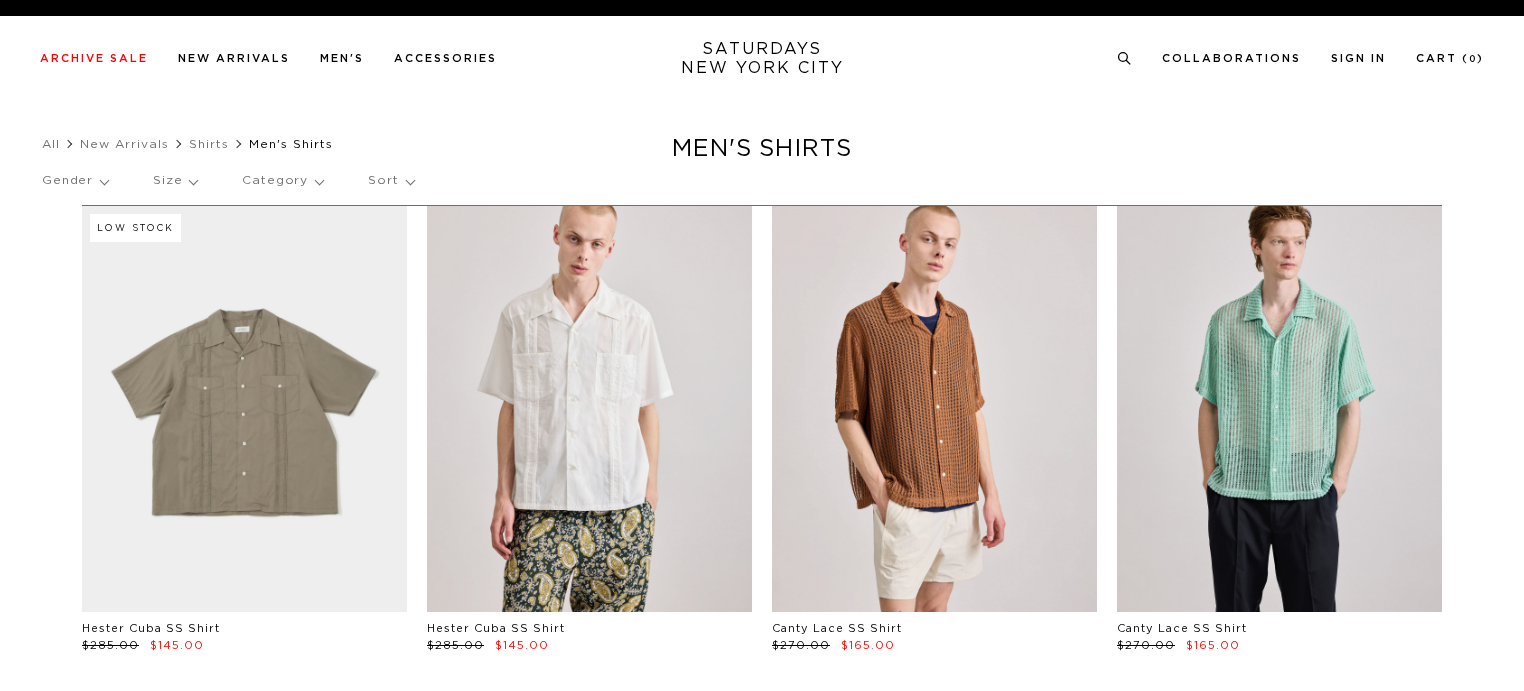 scroll, scrollTop: 0, scrollLeft: 0, axis: both 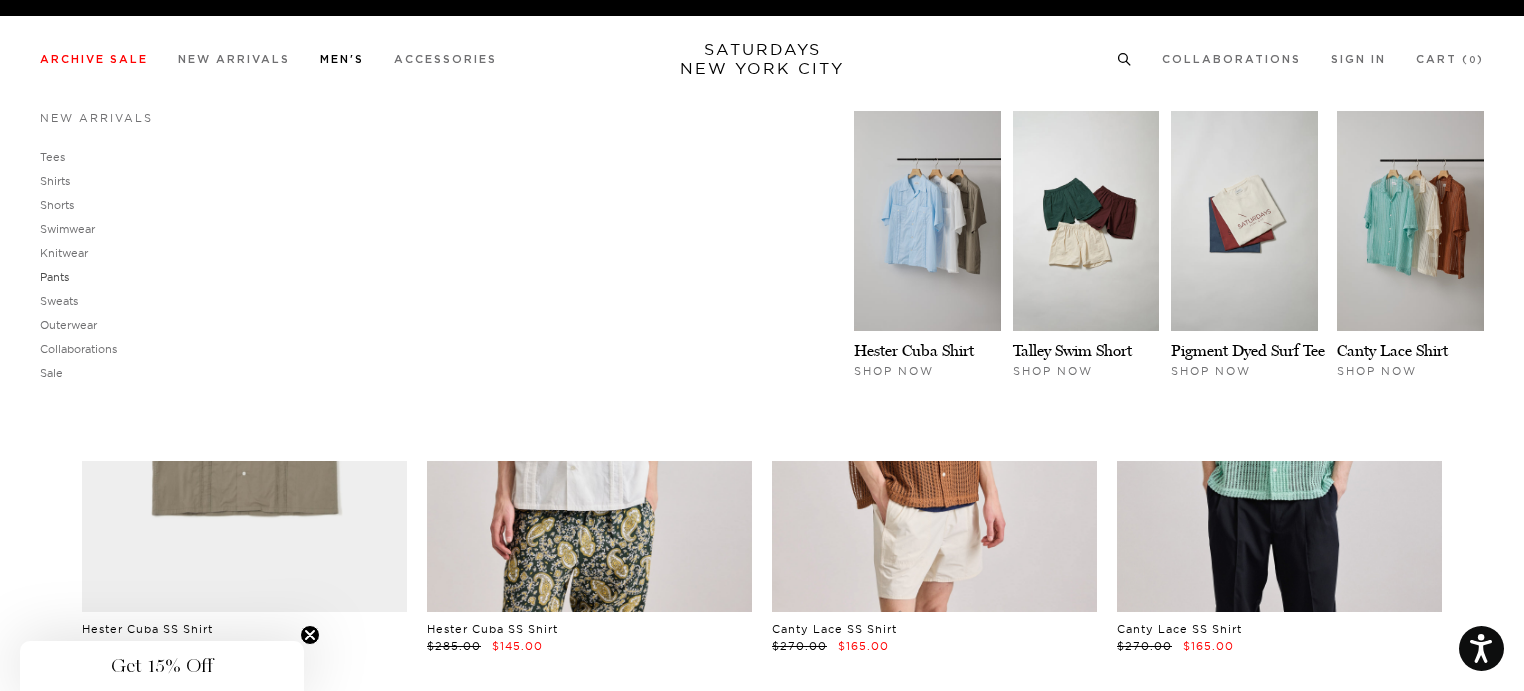 click on "Pants" at bounding box center (54, 277) 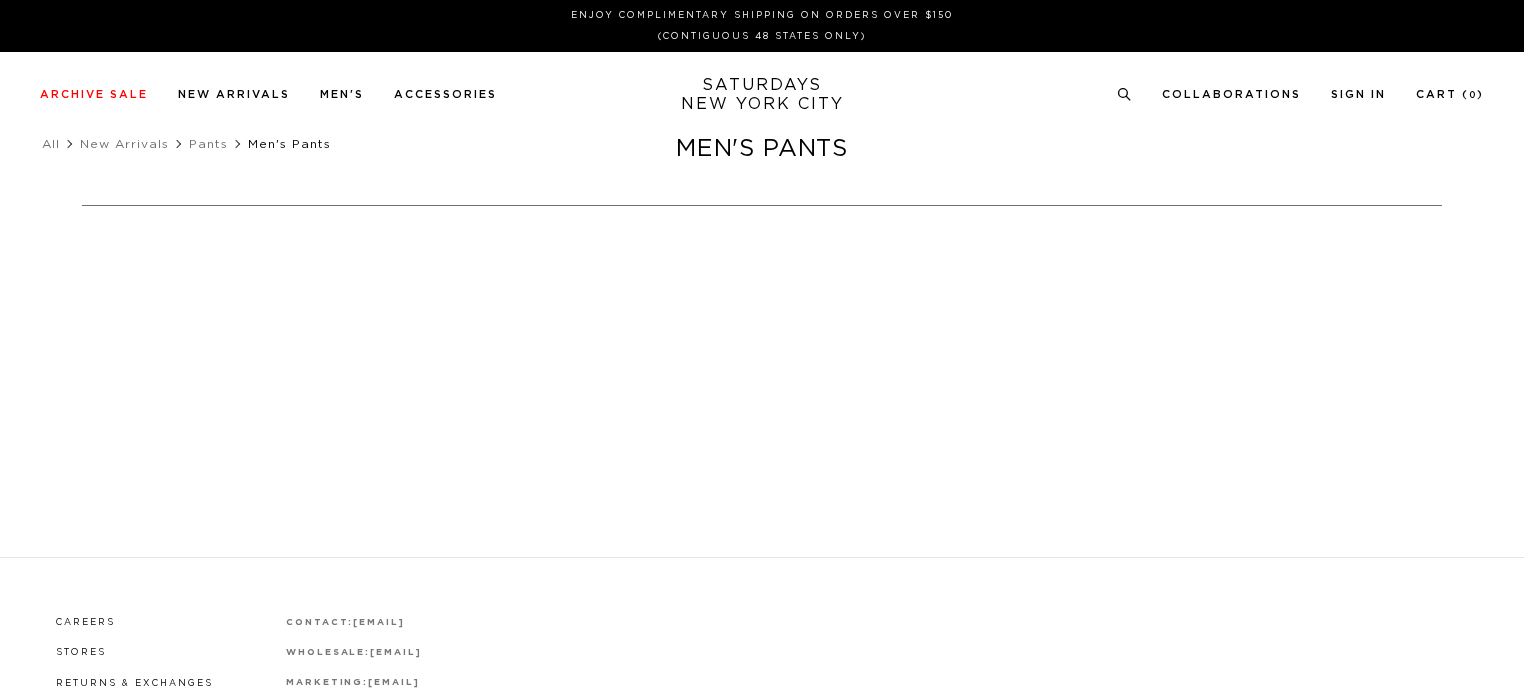 scroll, scrollTop: 0, scrollLeft: 0, axis: both 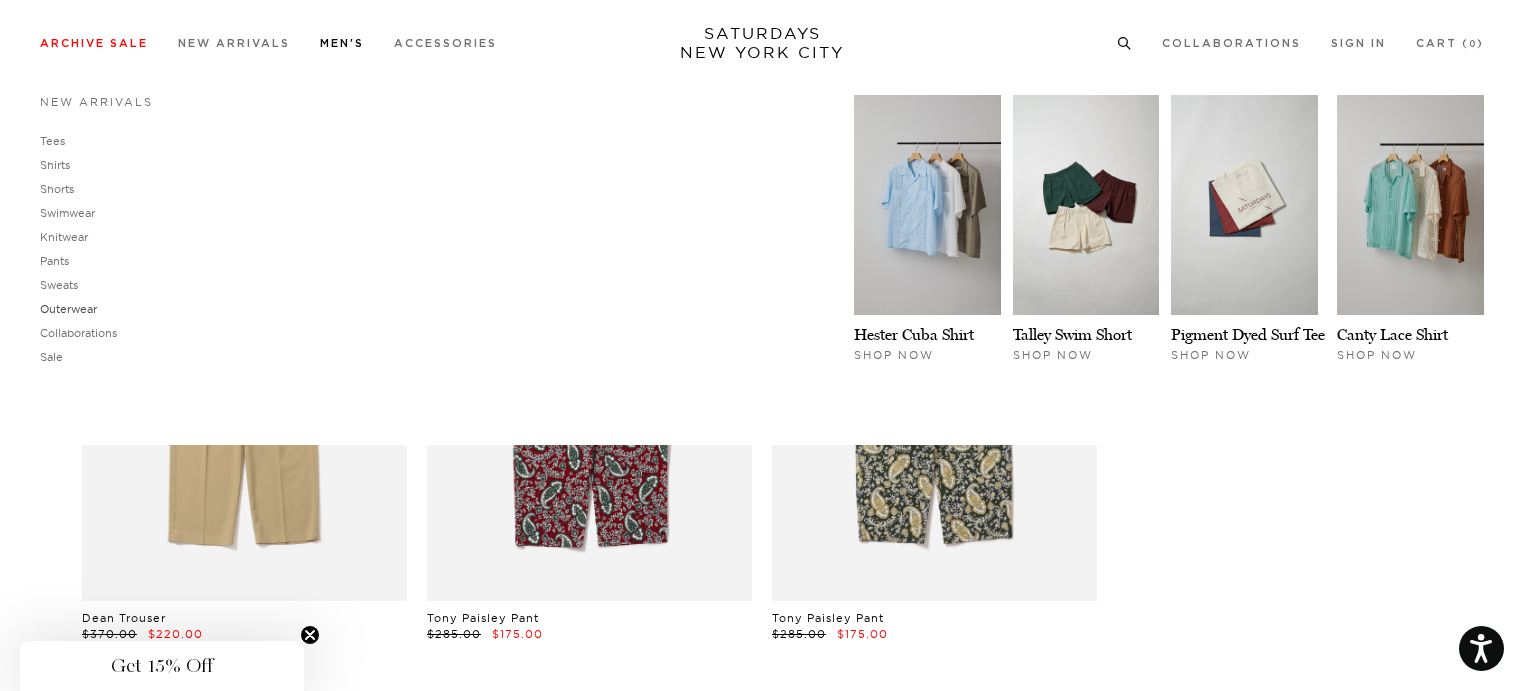 click on "Outerwear" at bounding box center (68, 309) 